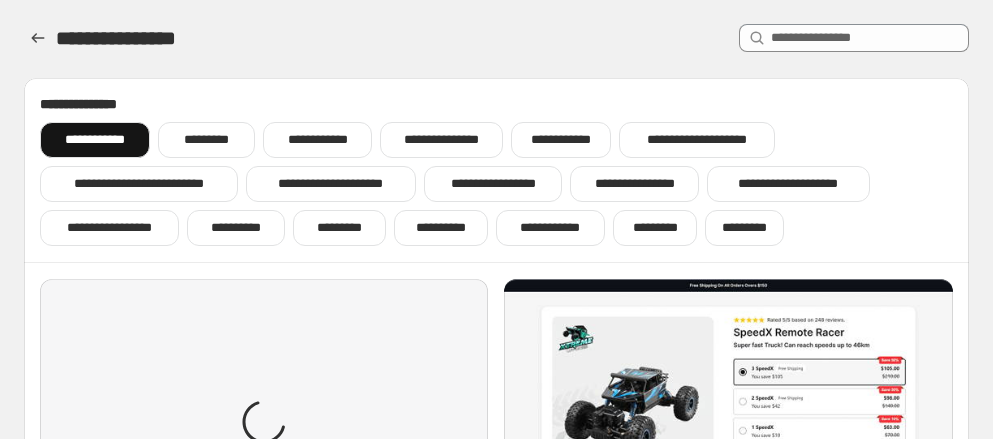 scroll, scrollTop: 0, scrollLeft: 0, axis: both 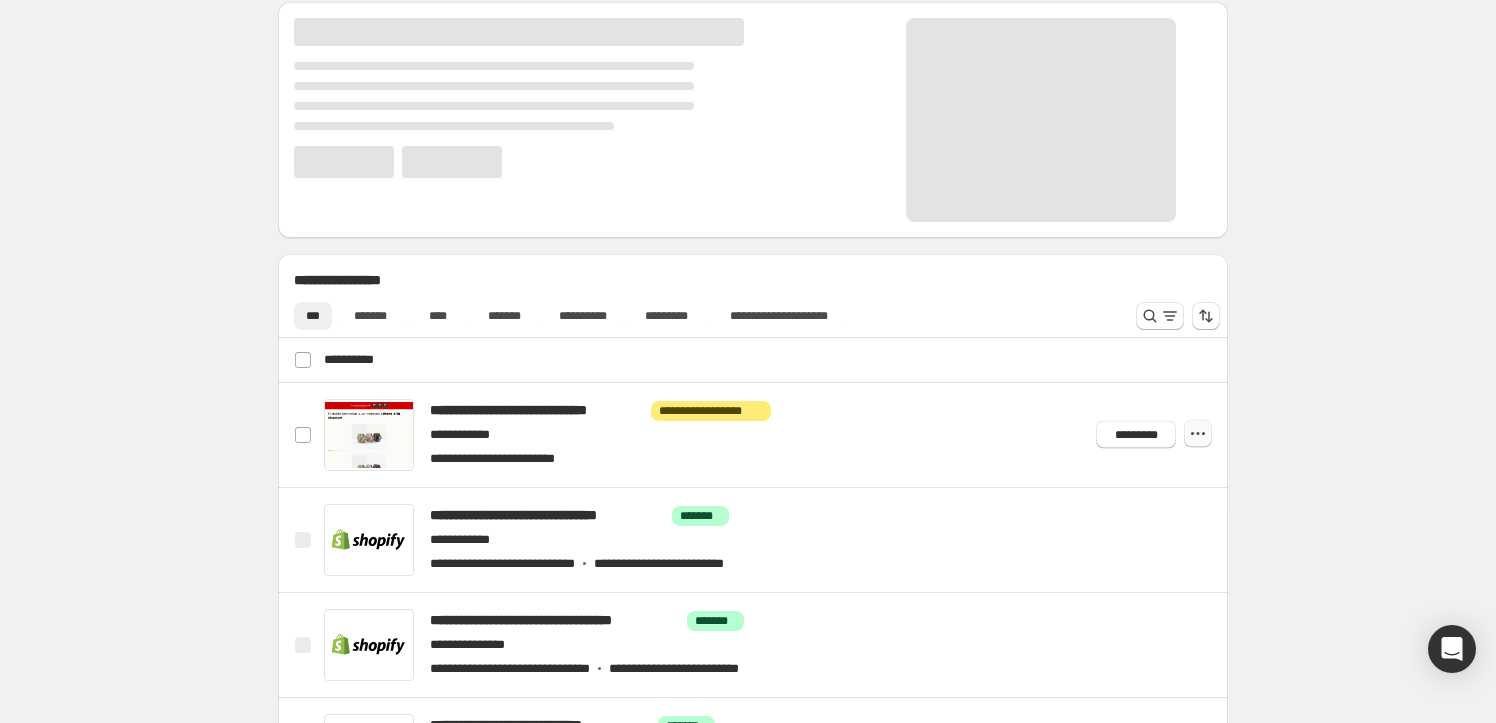 click 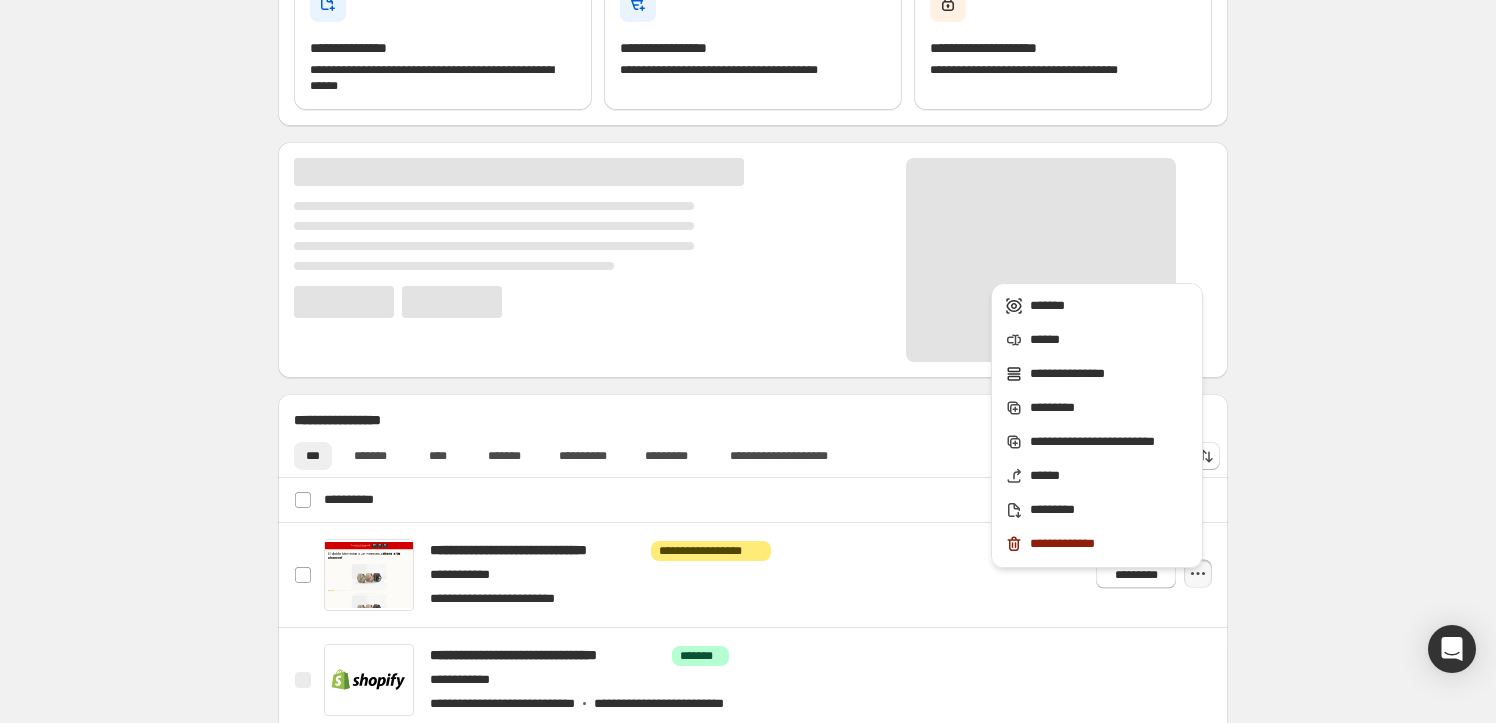 scroll, scrollTop: 442, scrollLeft: 0, axis: vertical 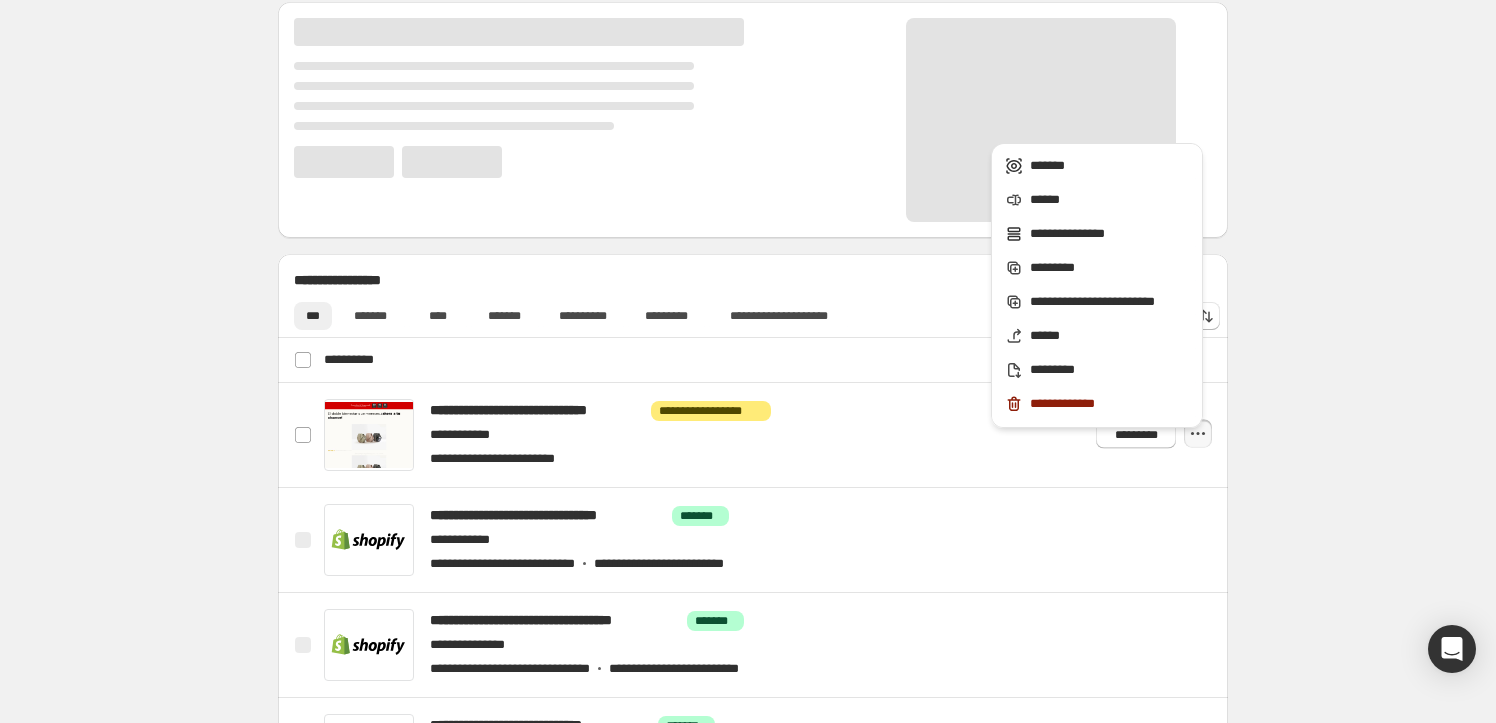 click on "[NUMBER] [STREET], [CITY], [STATE]" at bounding box center [752, 484] 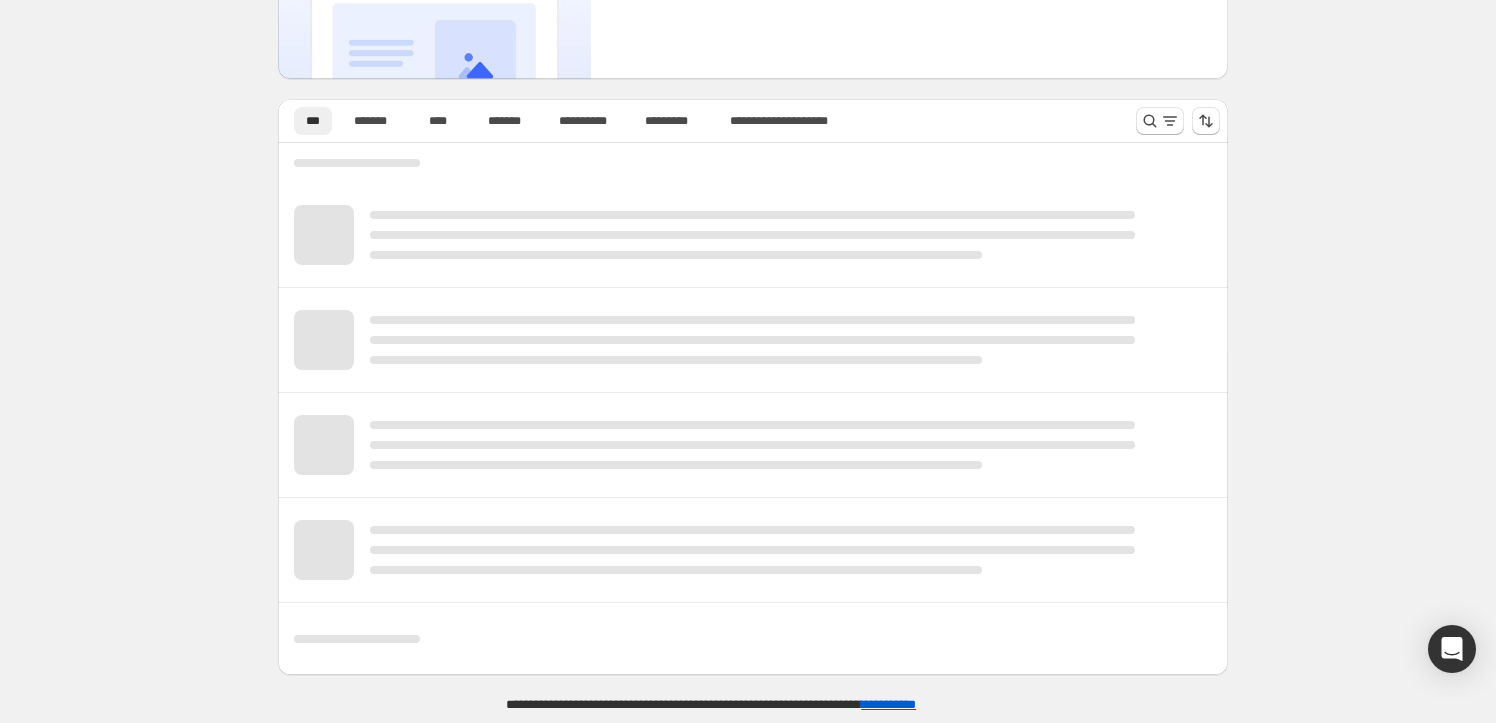 scroll, scrollTop: 0, scrollLeft: 0, axis: both 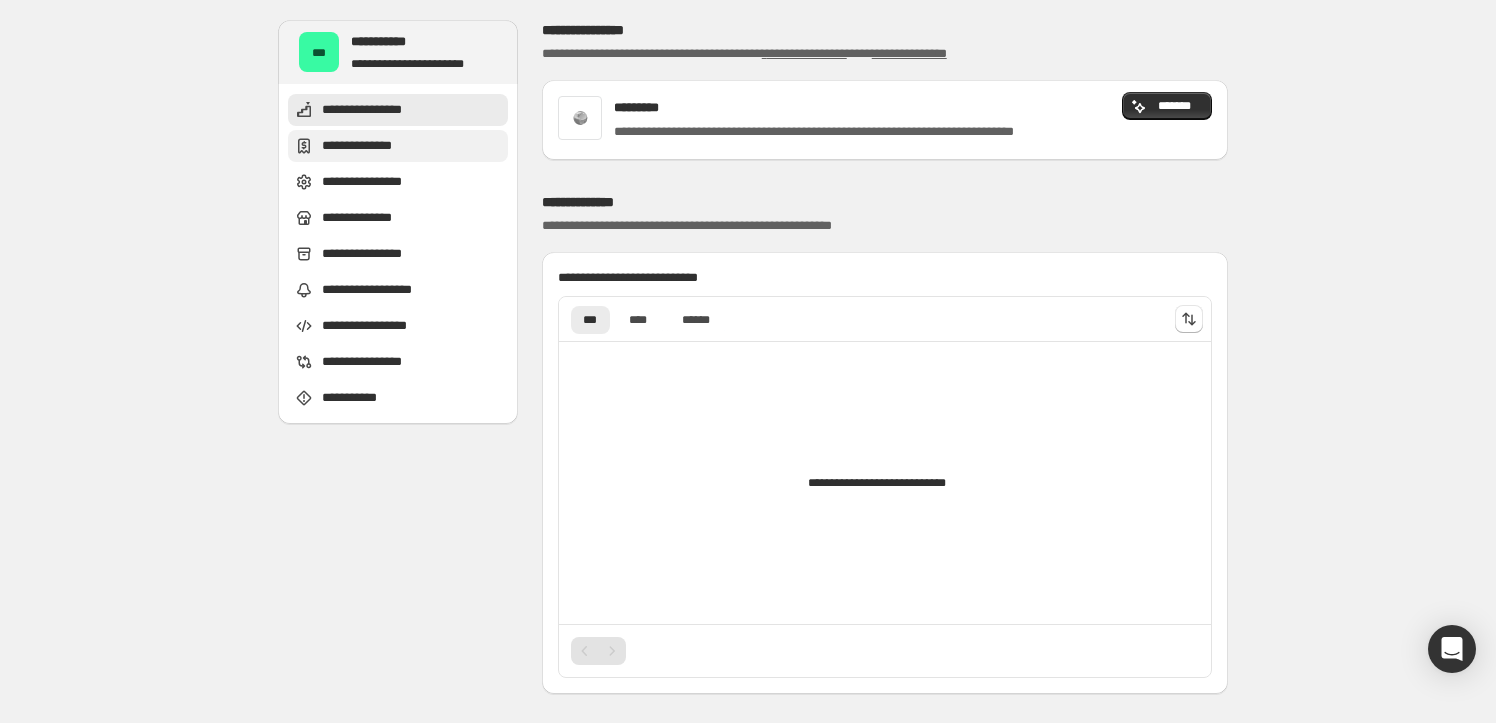 click on "[PHONE]" at bounding box center [372, 146] 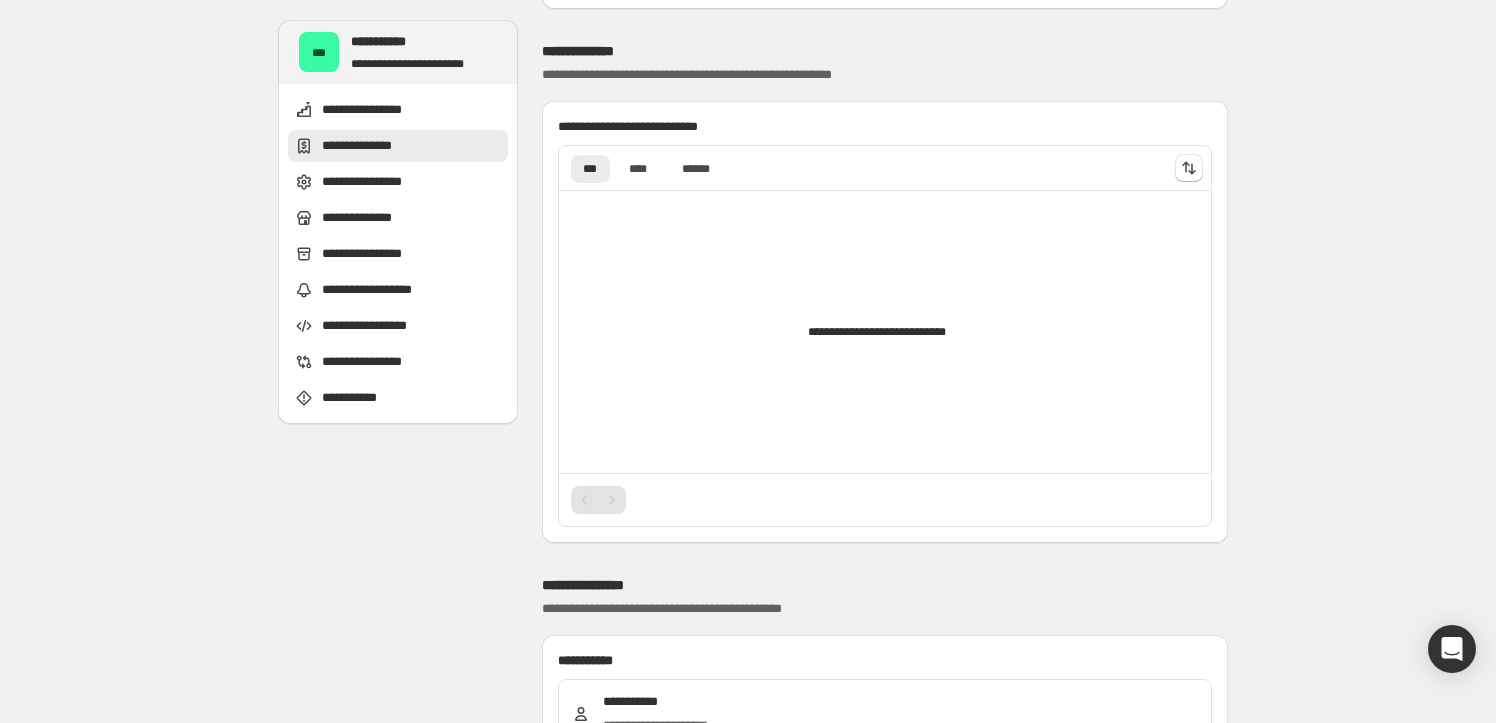 click on "**********" at bounding box center [375, 182] 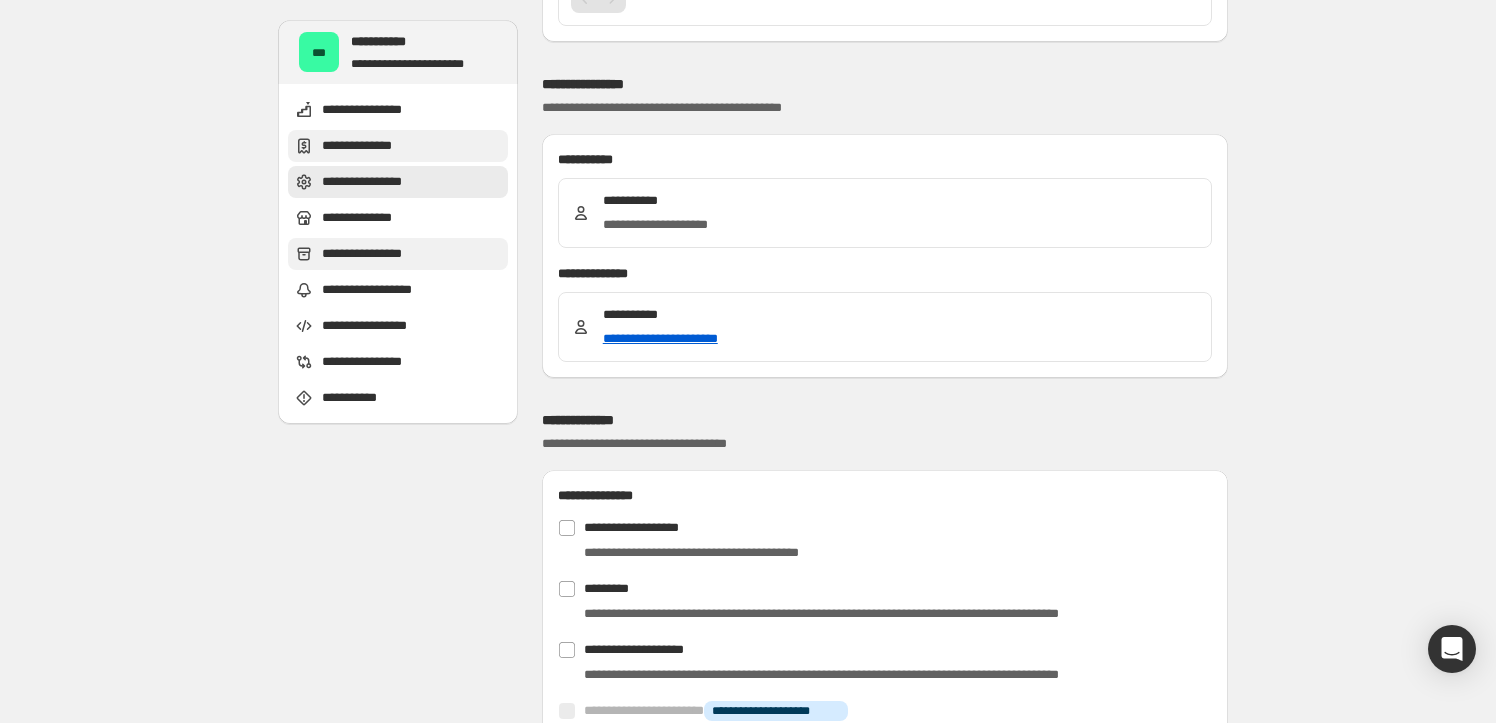 scroll, scrollTop: 685, scrollLeft: 0, axis: vertical 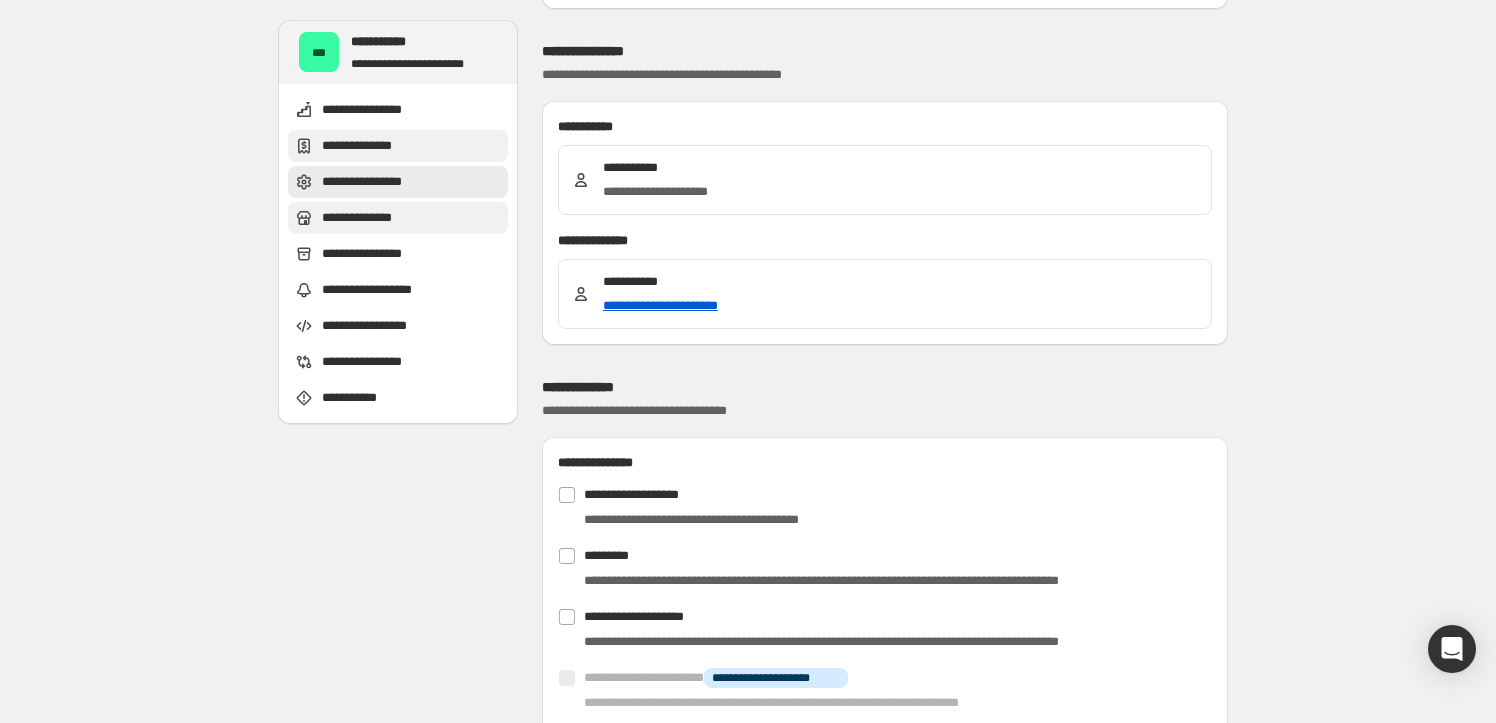 click on "[PHONE]" at bounding box center (365, 218) 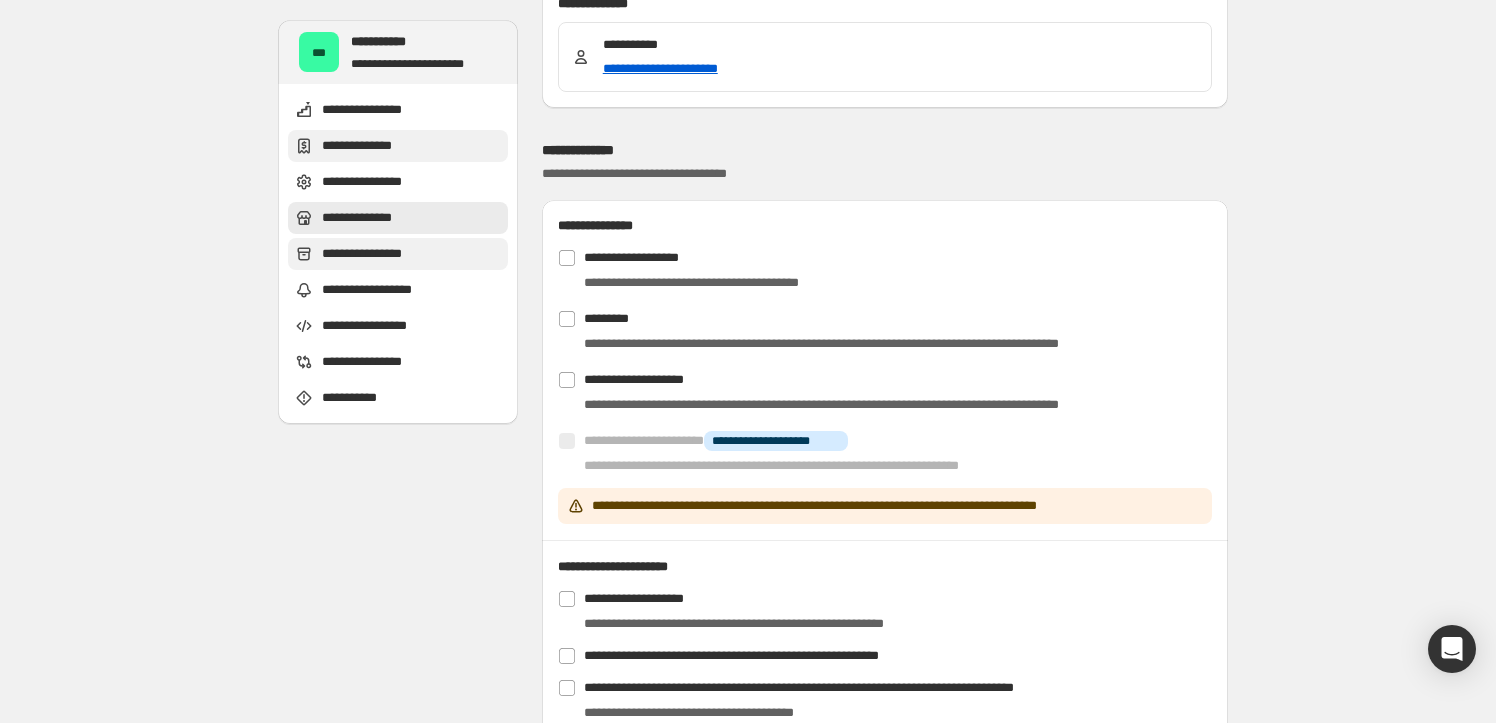 scroll, scrollTop: 1020, scrollLeft: 0, axis: vertical 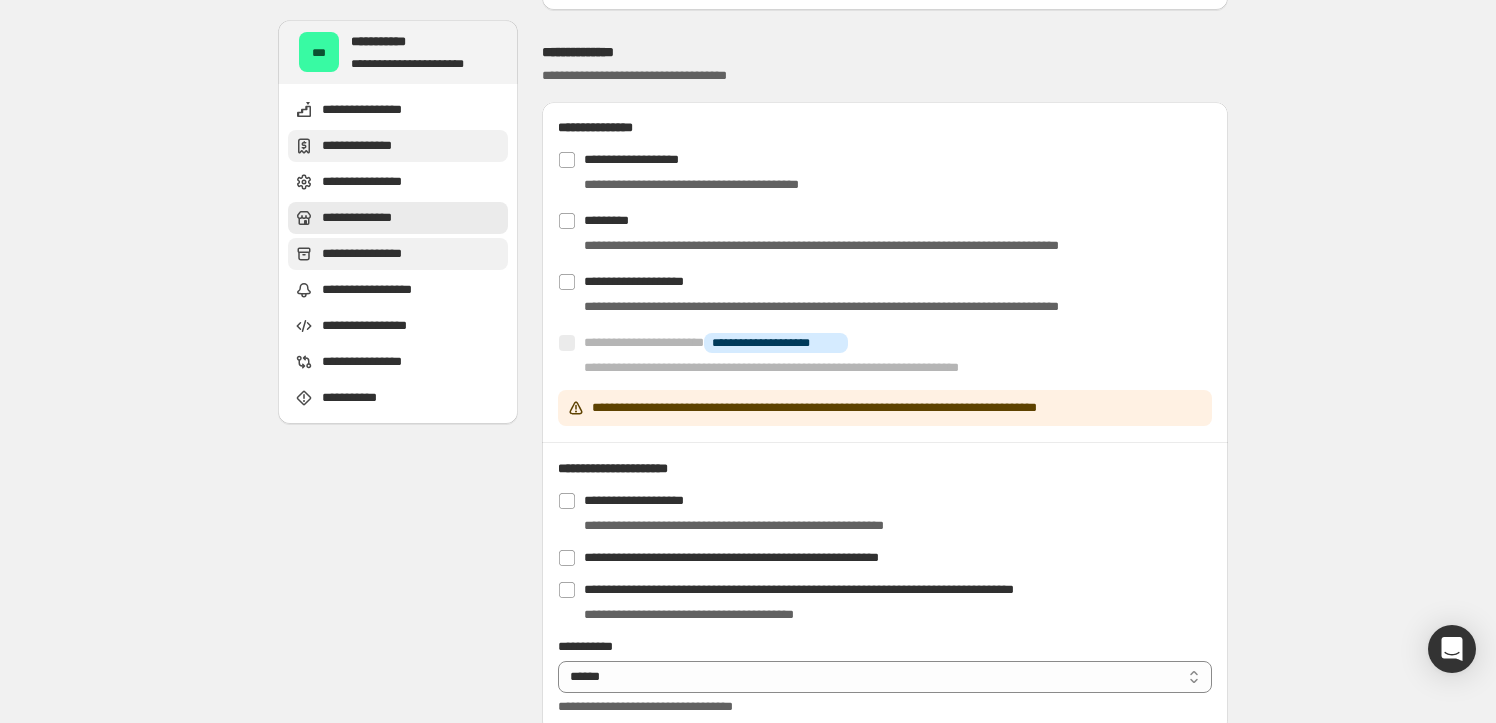 click on "**********" at bounding box center (376, 254) 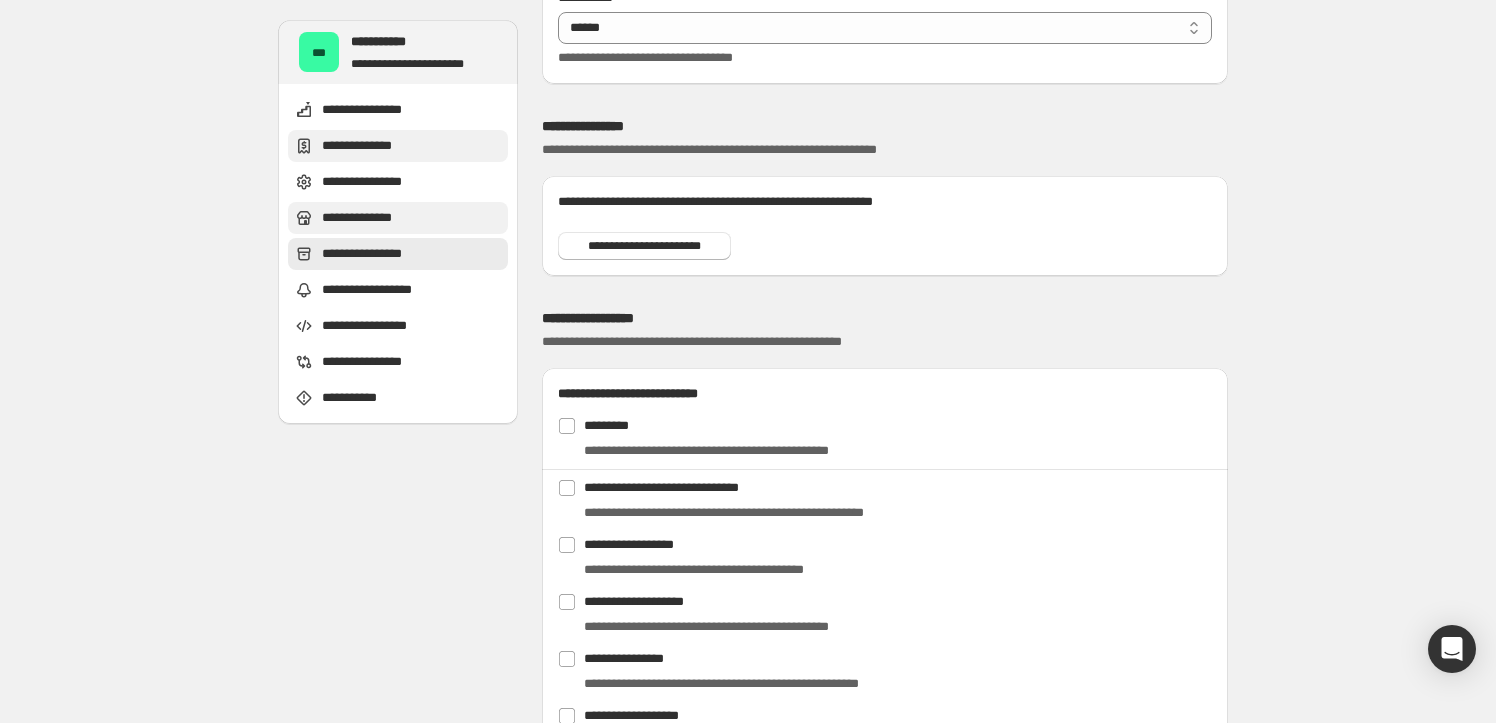 scroll, scrollTop: 1738, scrollLeft: 0, axis: vertical 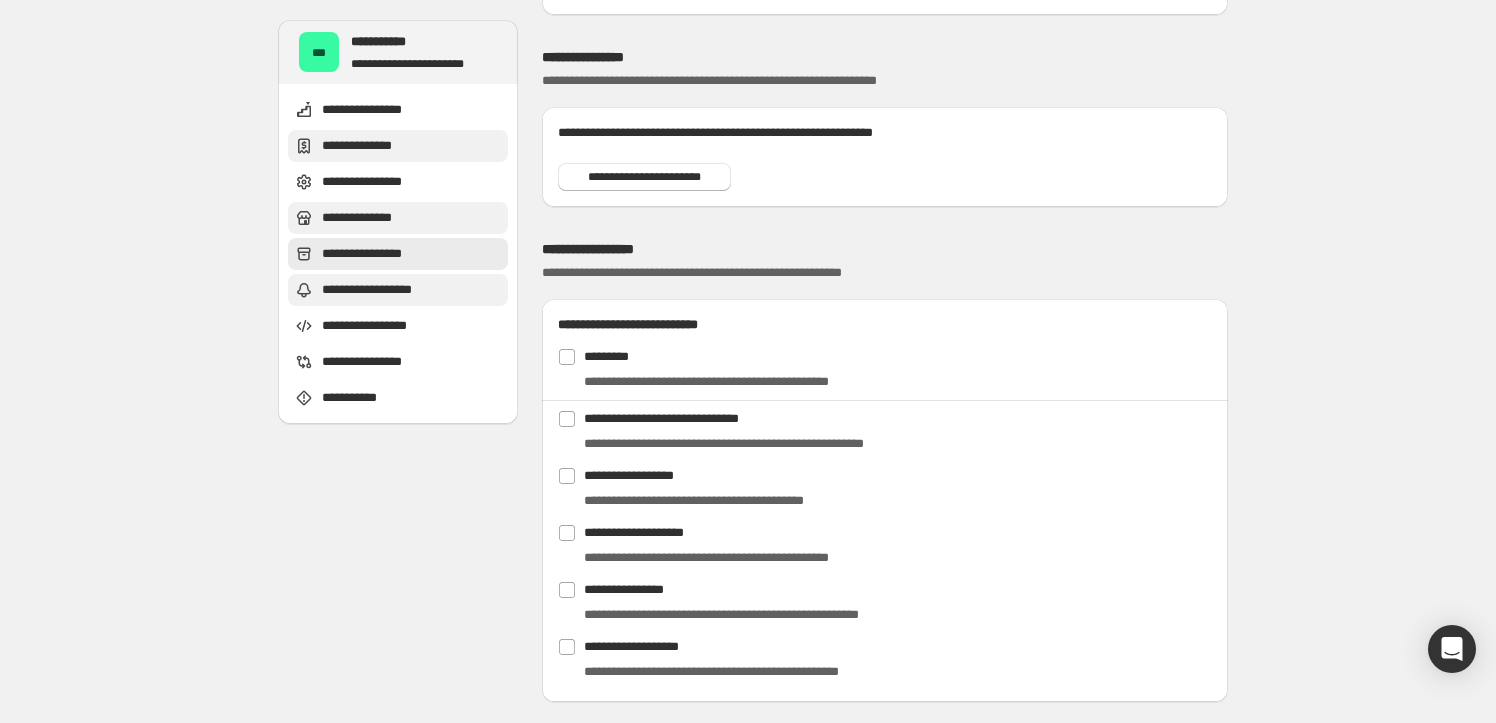 click on "**********" at bounding box center (376, 290) 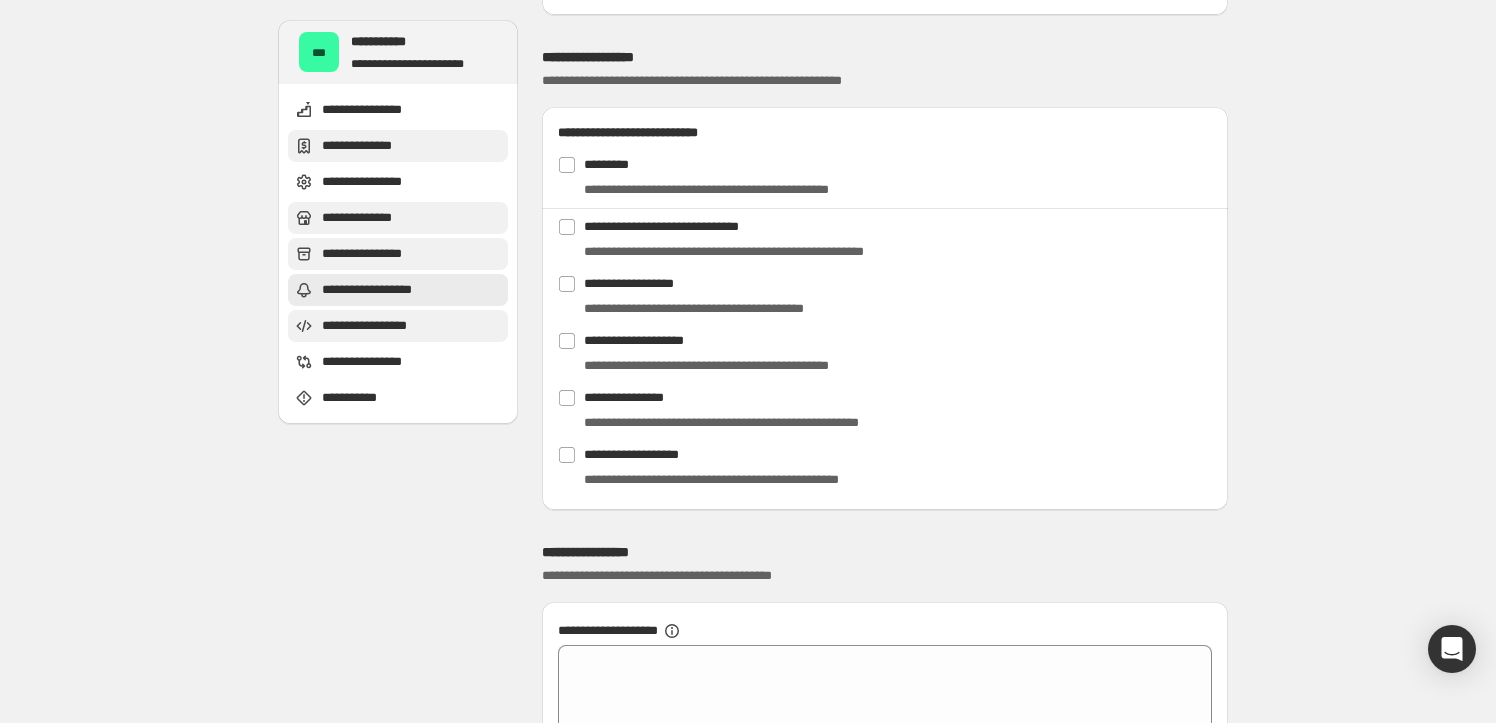 click on "**********" at bounding box center [381, 326] 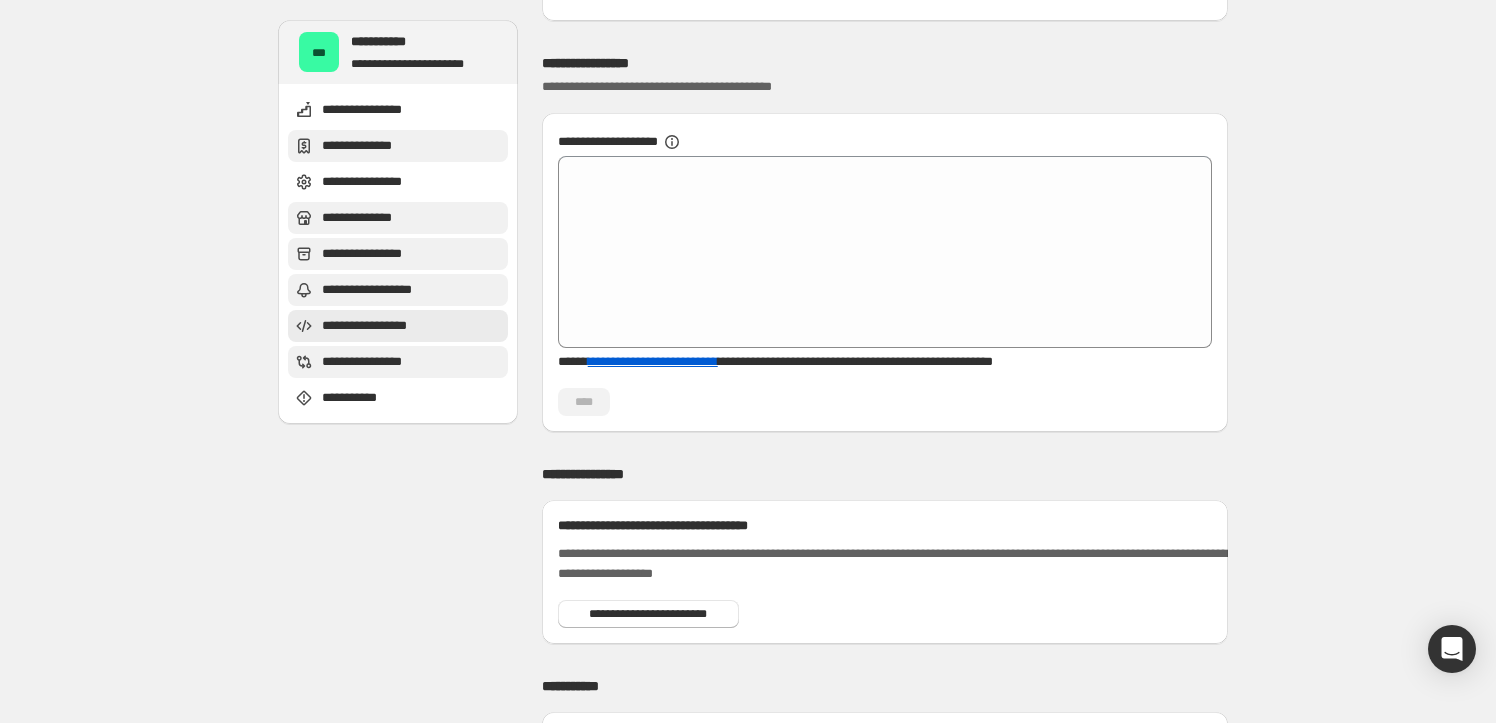 click on "**********" at bounding box center [380, 362] 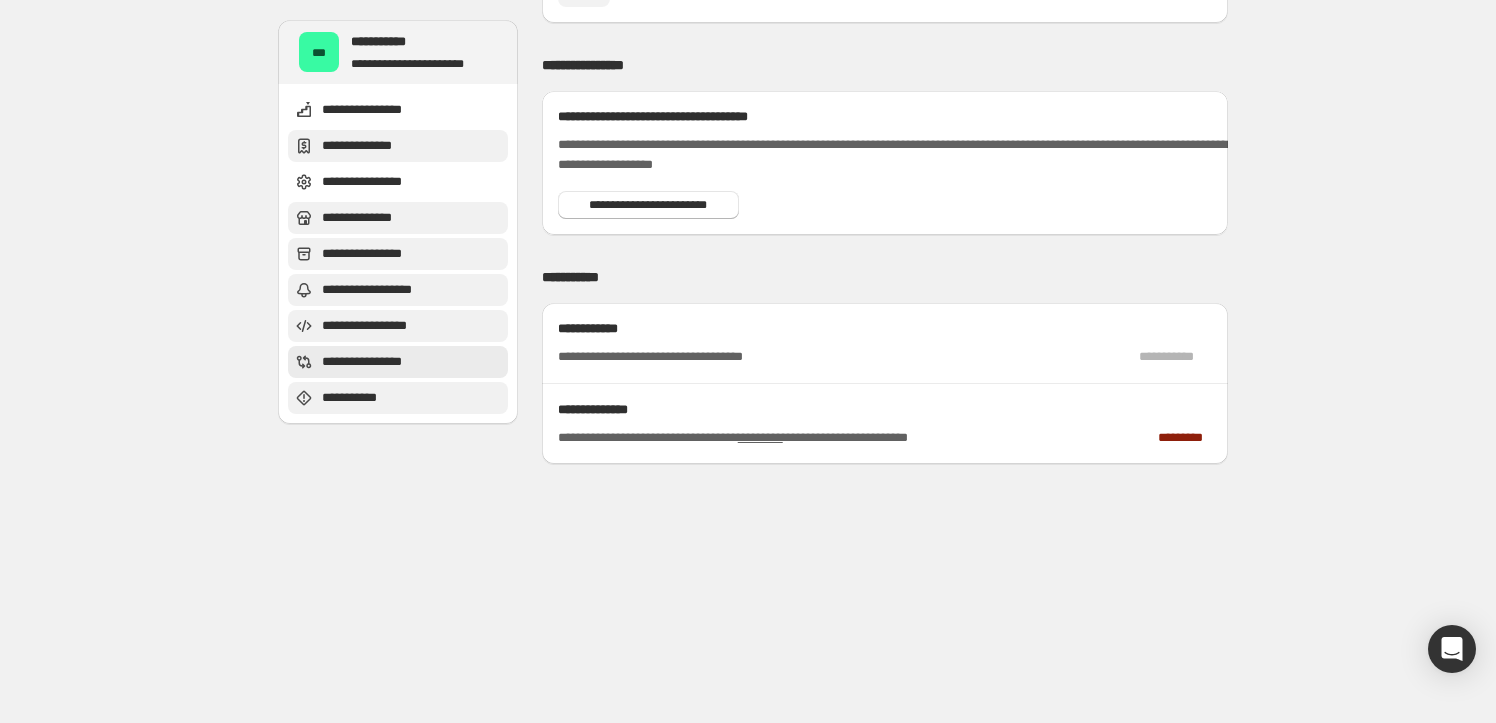 click on "**********" at bounding box center (349, 398) 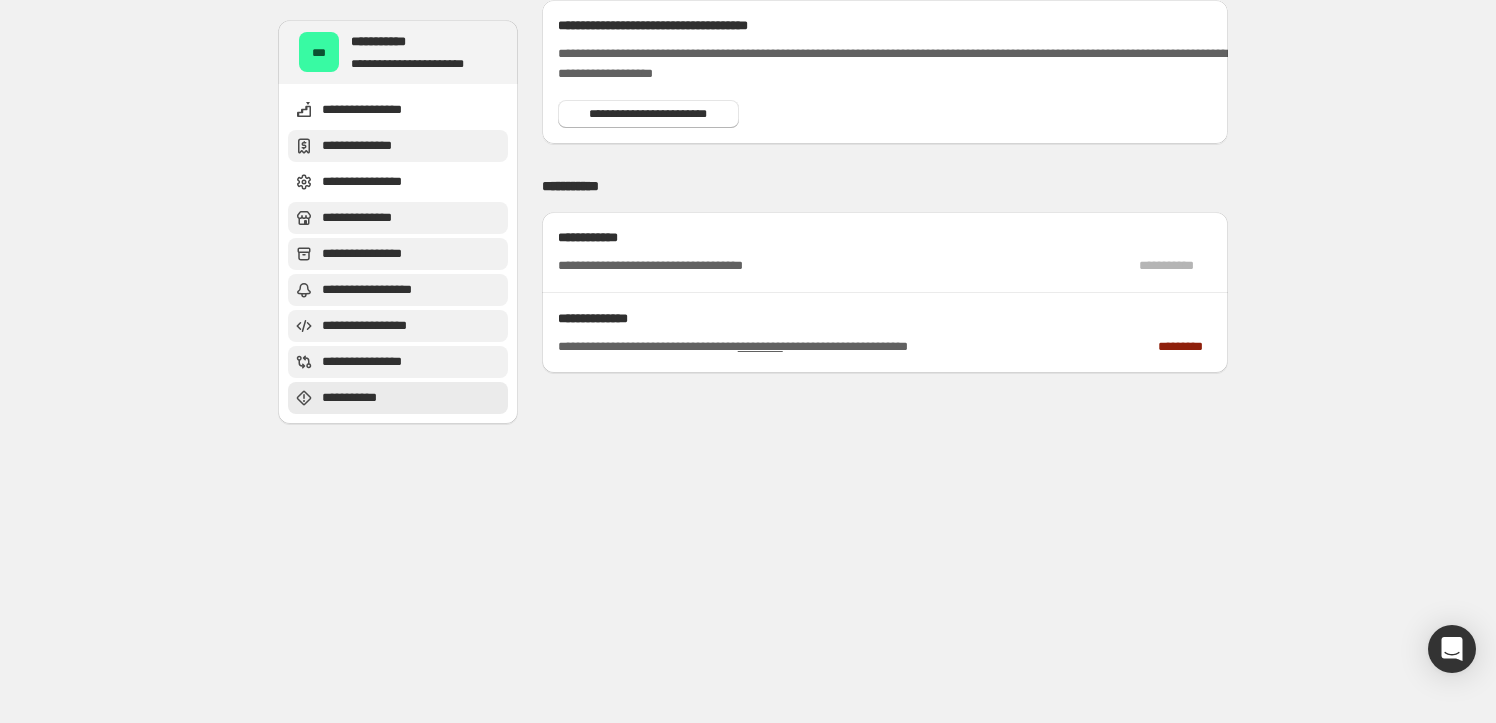 scroll, scrollTop: 3040, scrollLeft: 0, axis: vertical 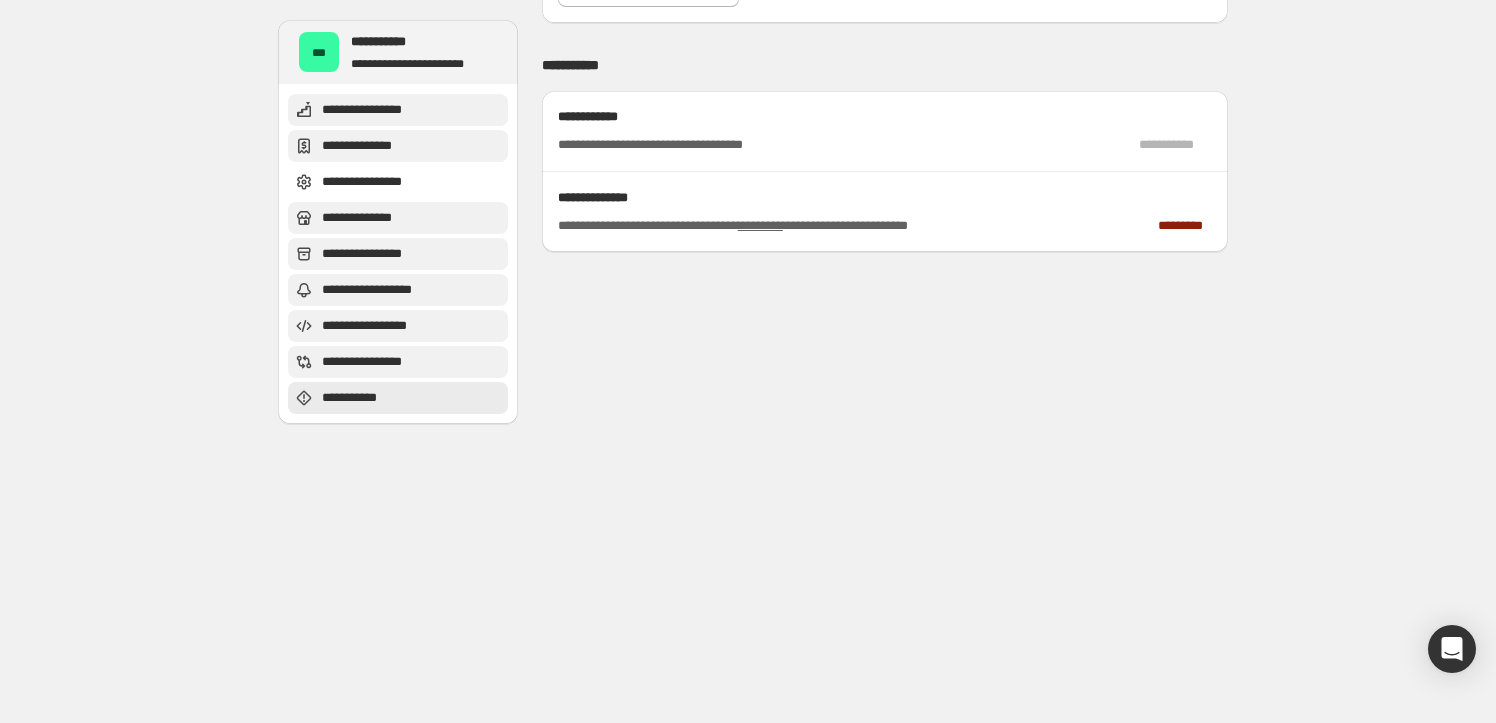 click on "**********" at bounding box center (373, 110) 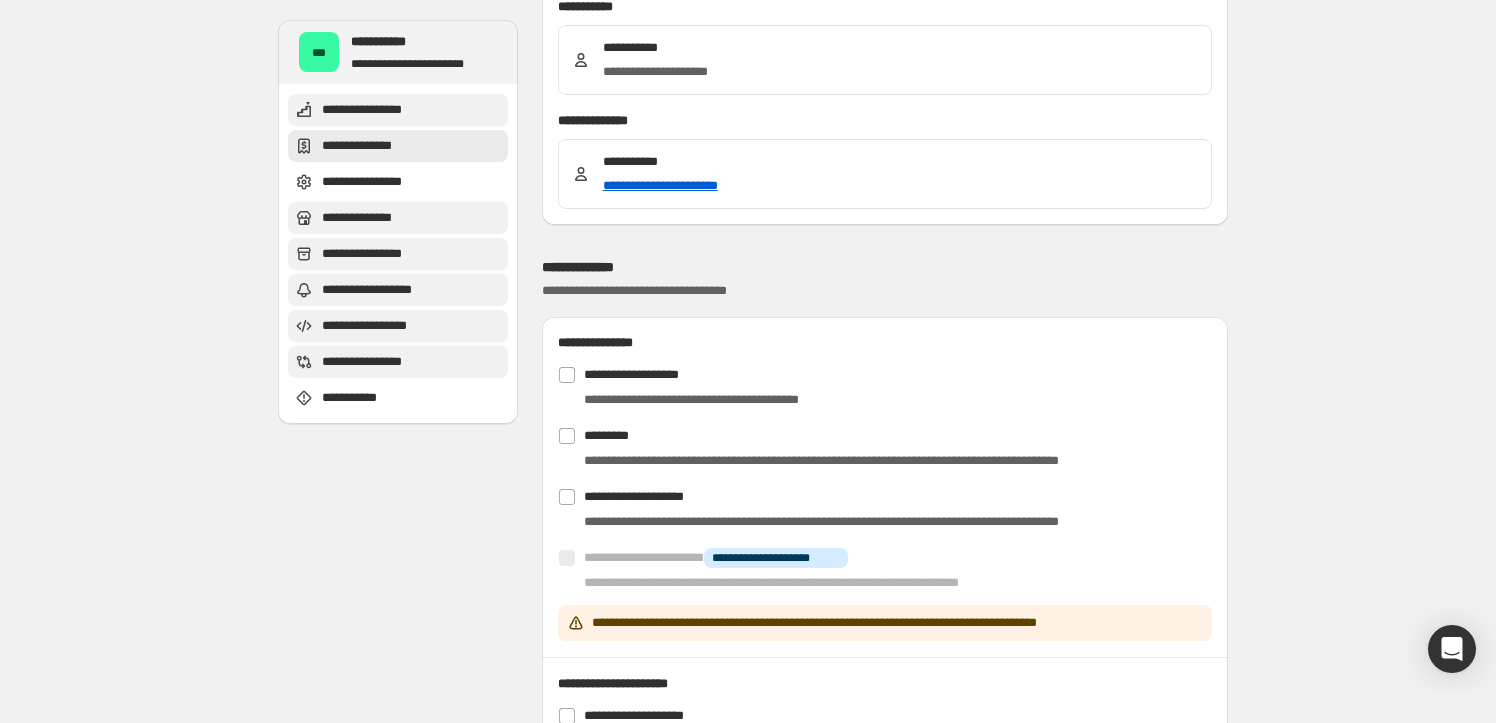 scroll, scrollTop: 0, scrollLeft: 0, axis: both 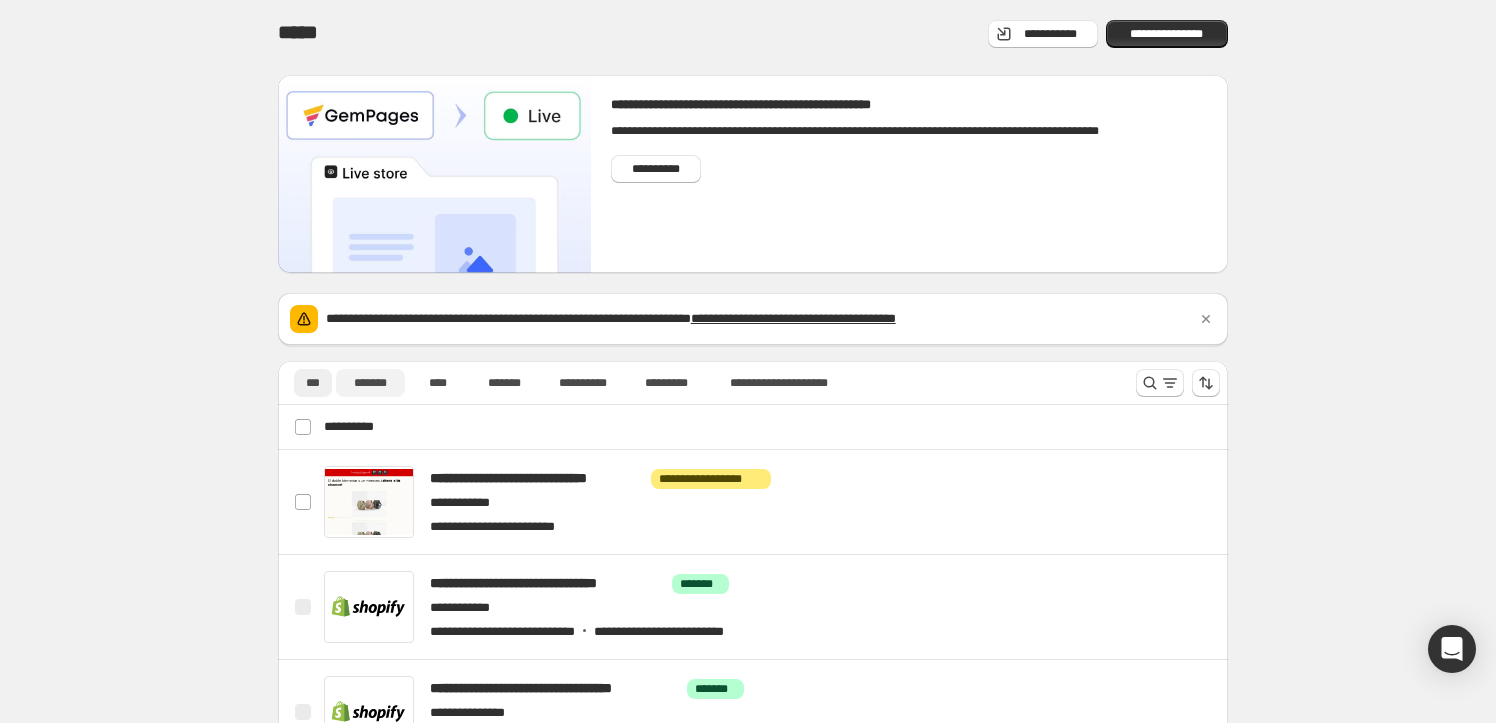 click on "*******" at bounding box center (370, 383) 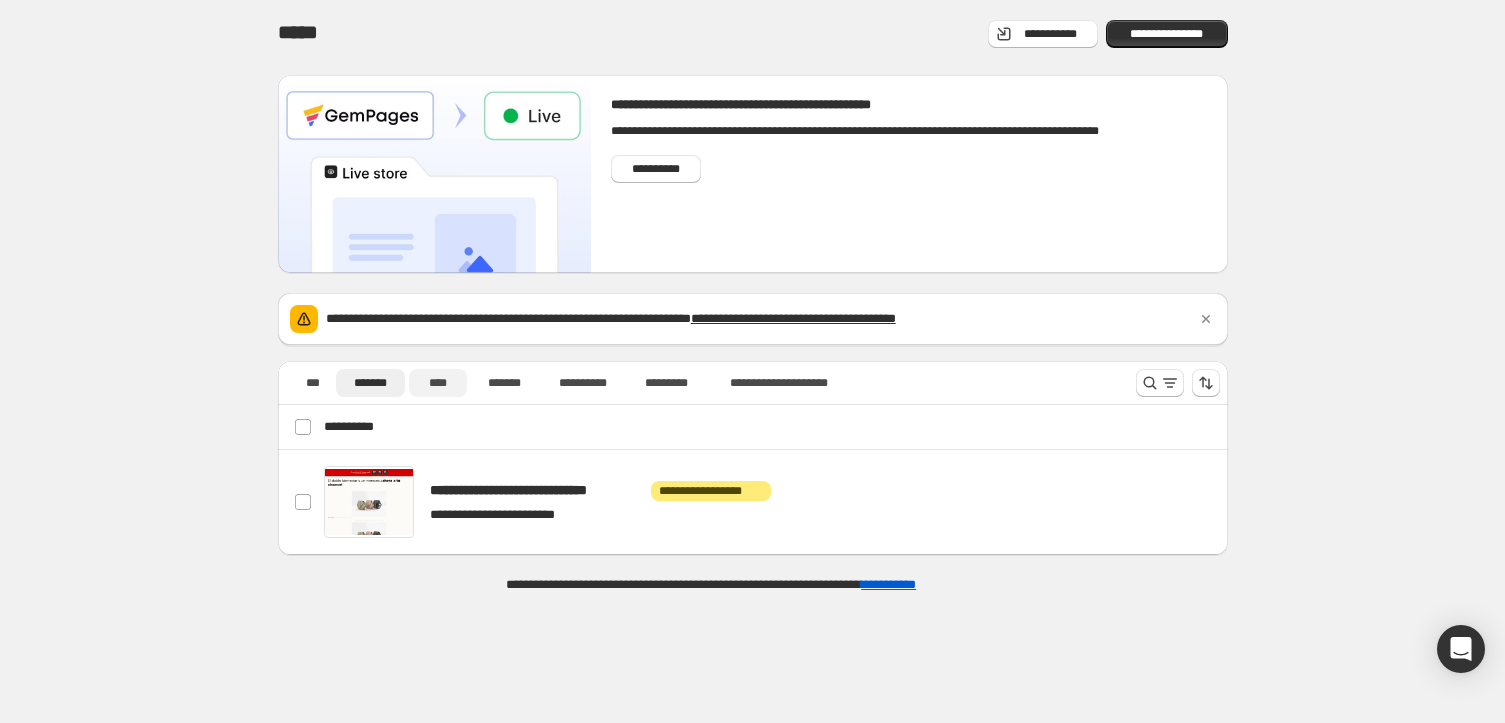 click on "****" at bounding box center [438, 383] 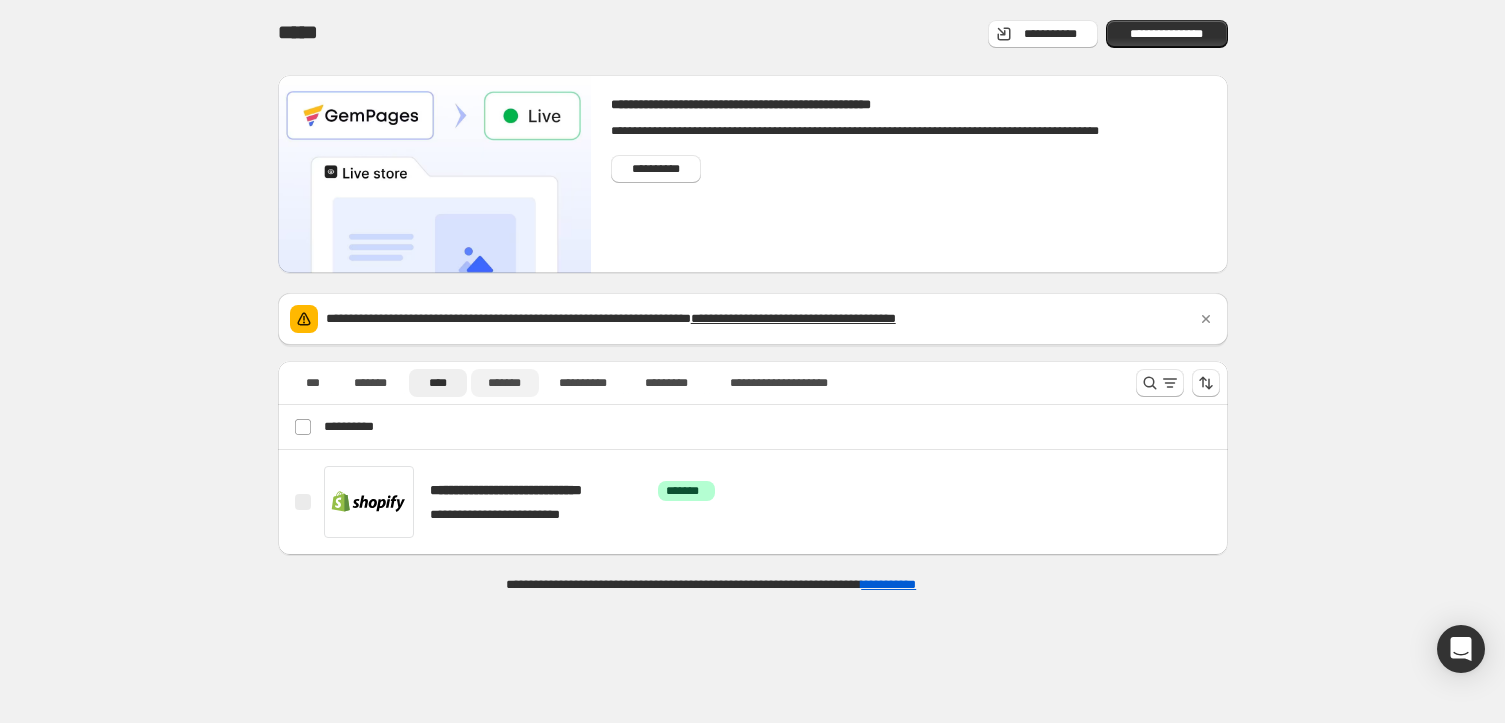 click on "*******" at bounding box center [505, 383] 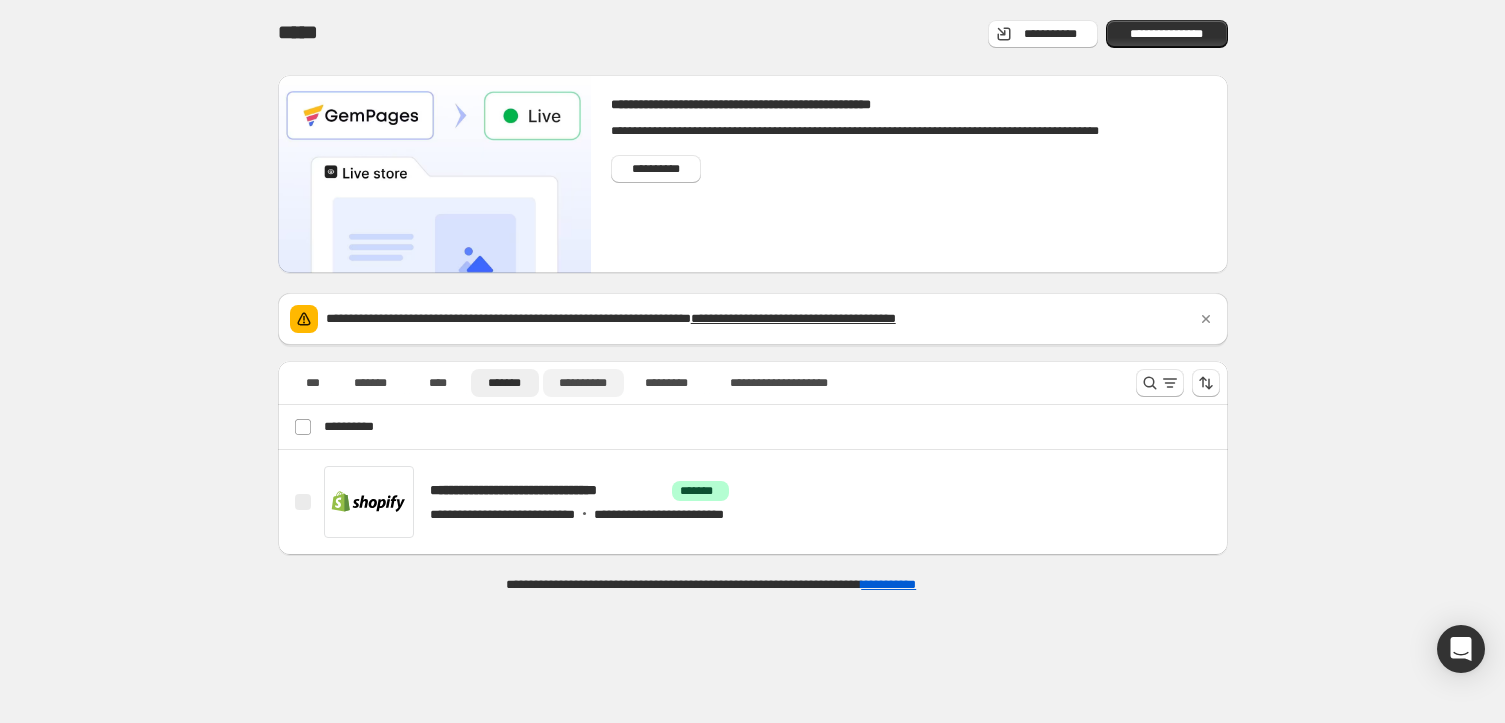 click on "**********" at bounding box center (583, 383) 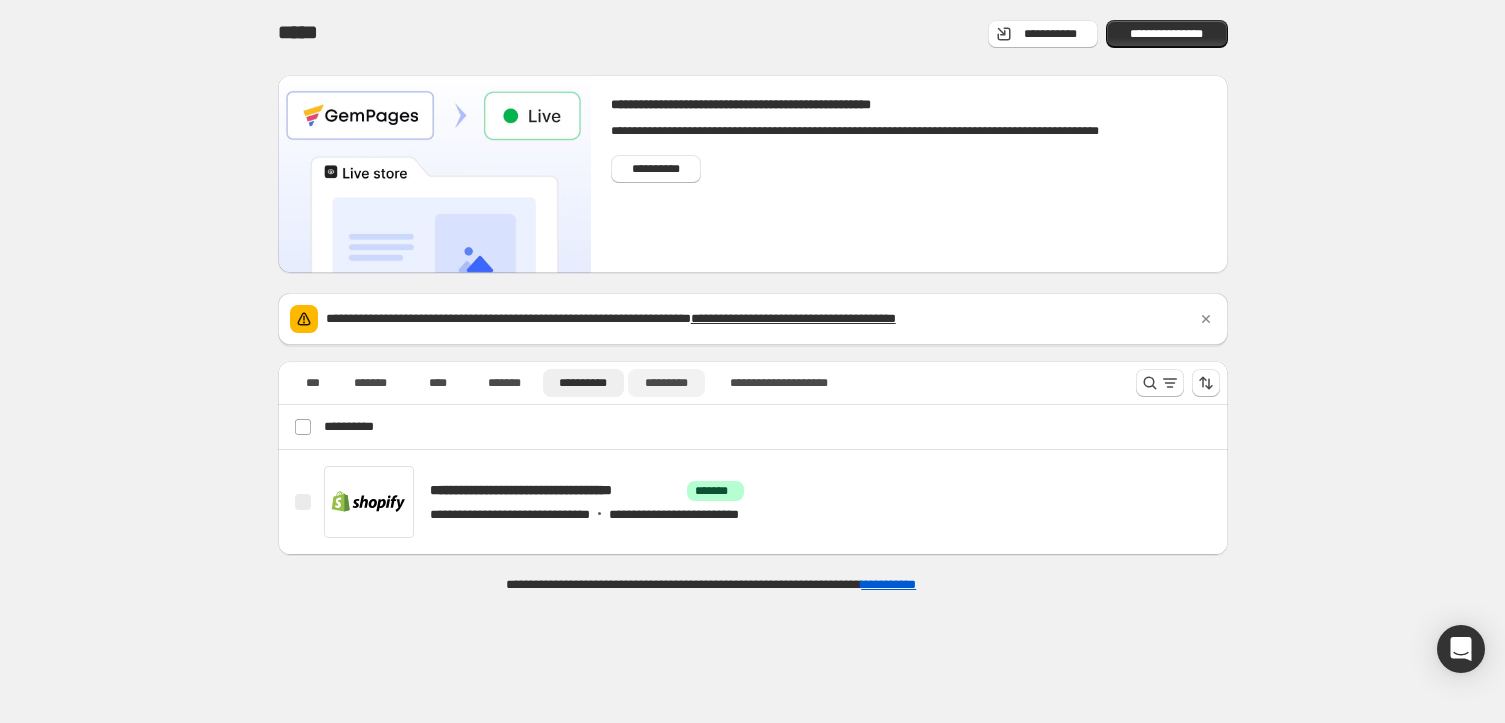 click on "*********" at bounding box center (666, 383) 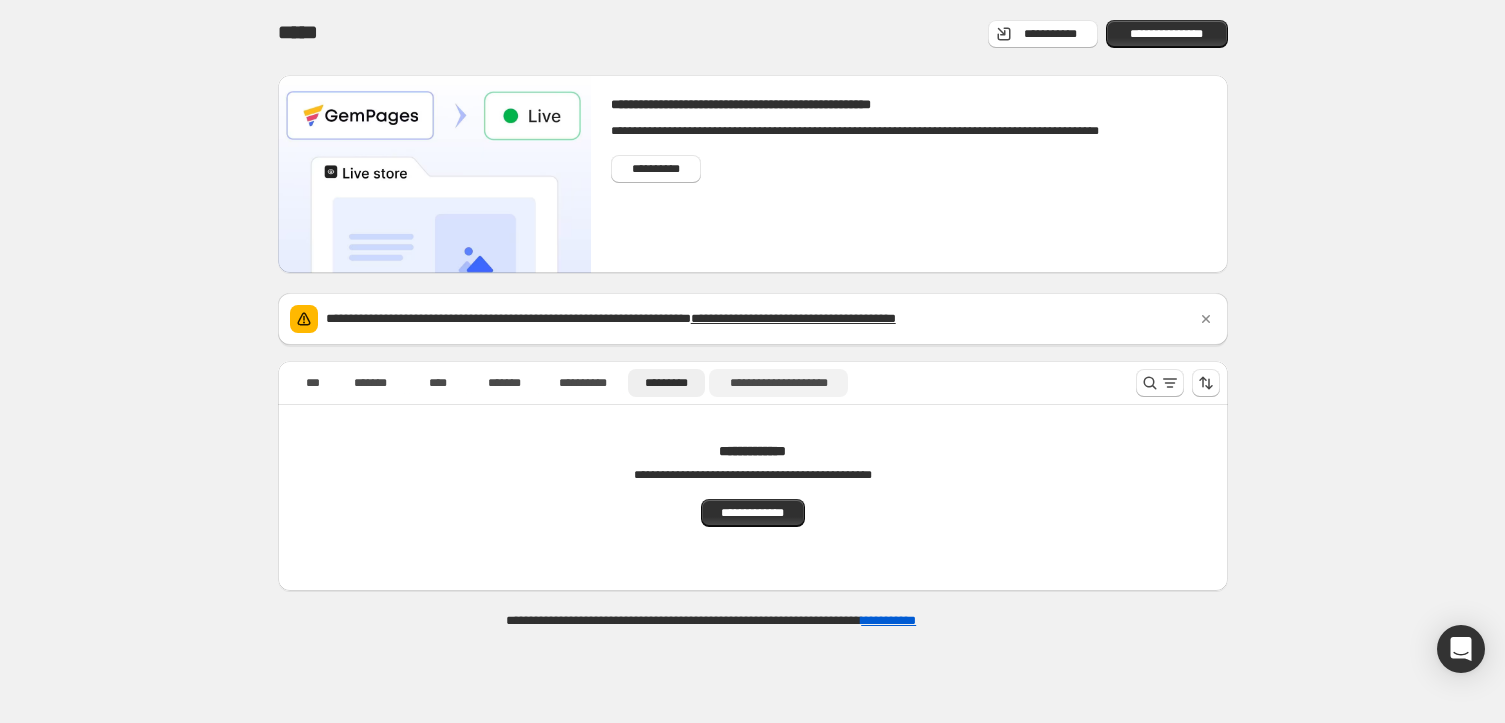 click on "**********" at bounding box center (778, 383) 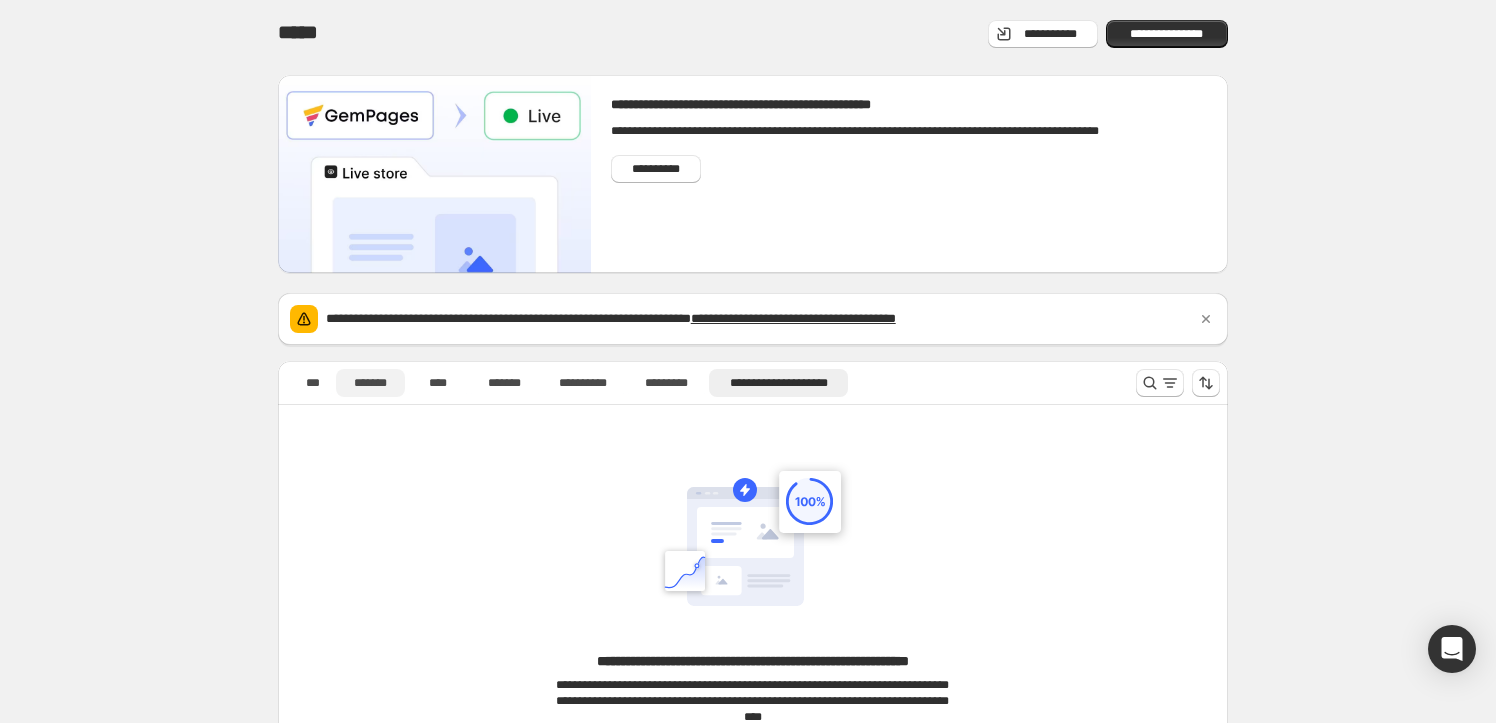 click on "*******" at bounding box center [370, 383] 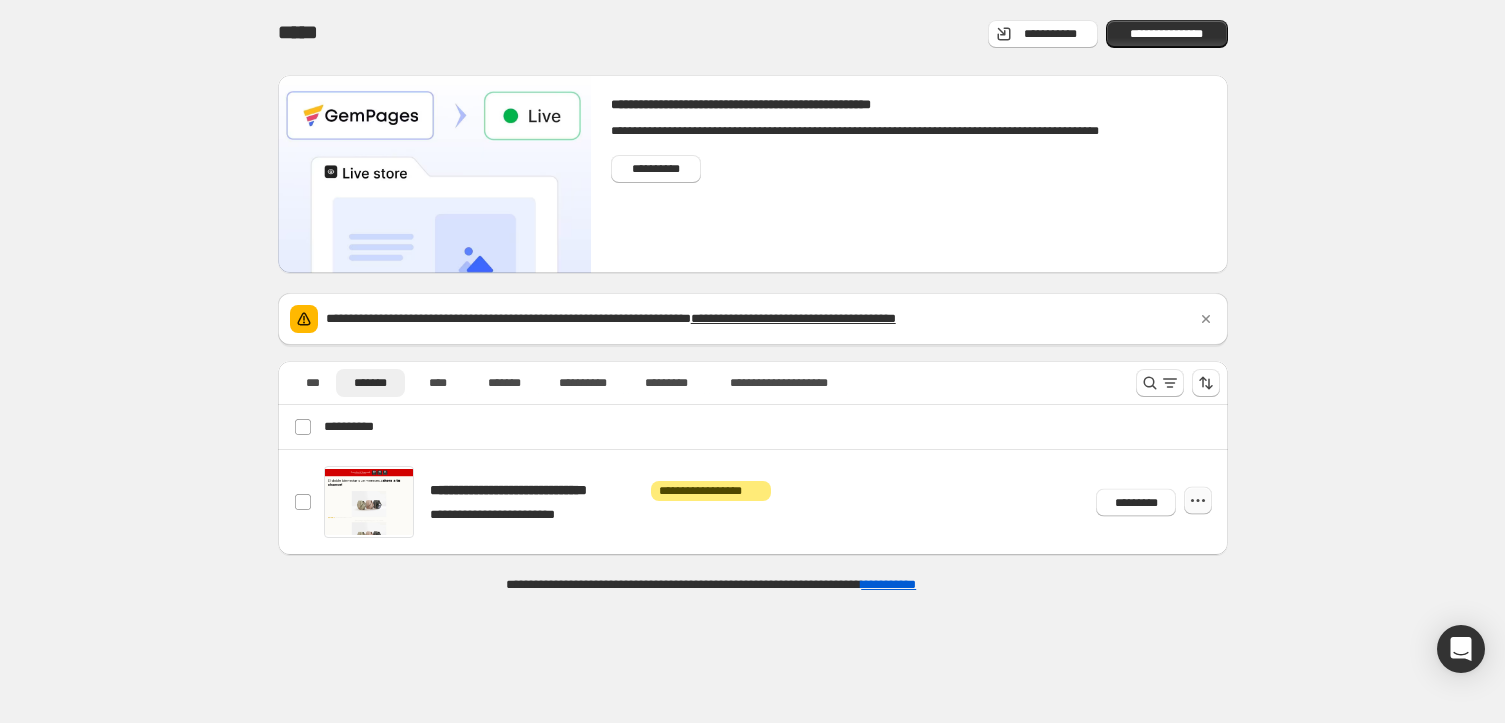 click at bounding box center (1198, 501) 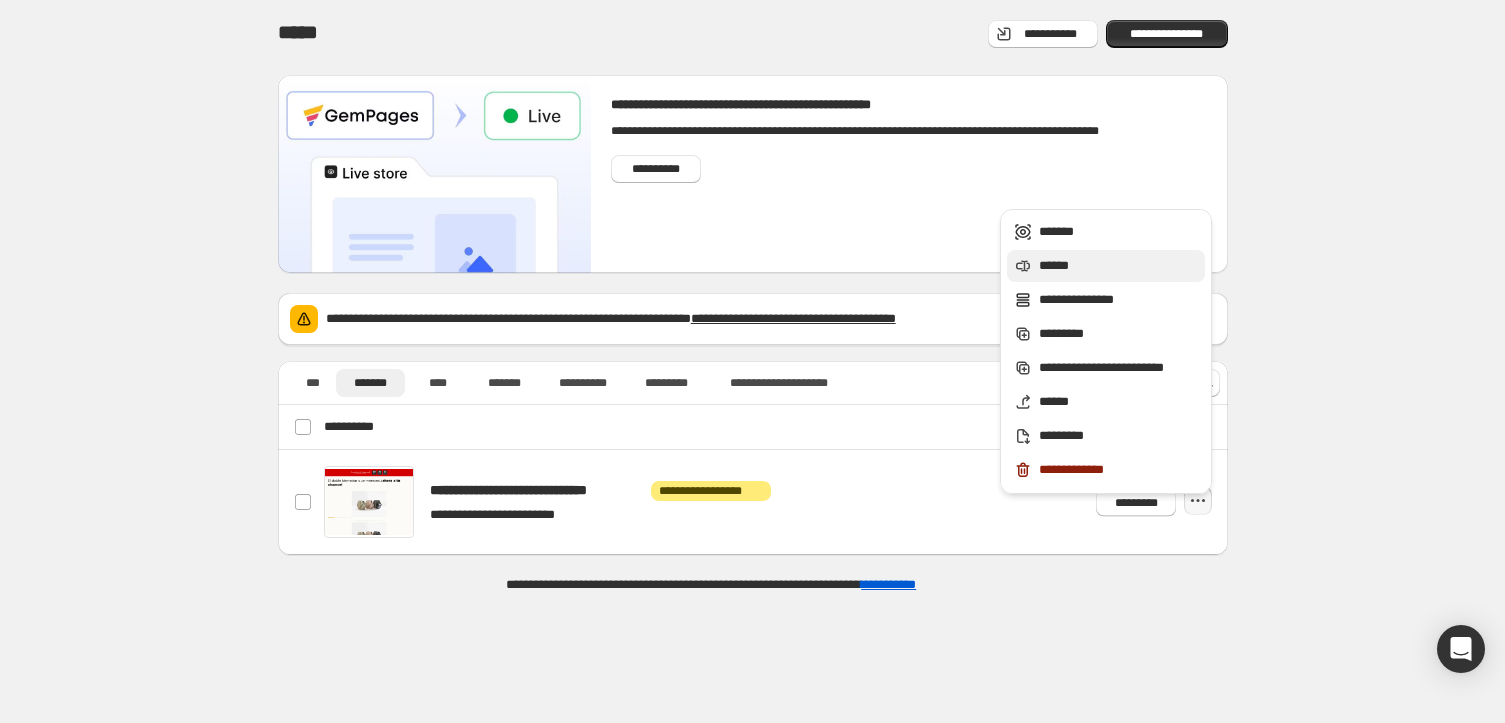 click on "******" at bounding box center [1119, 266] 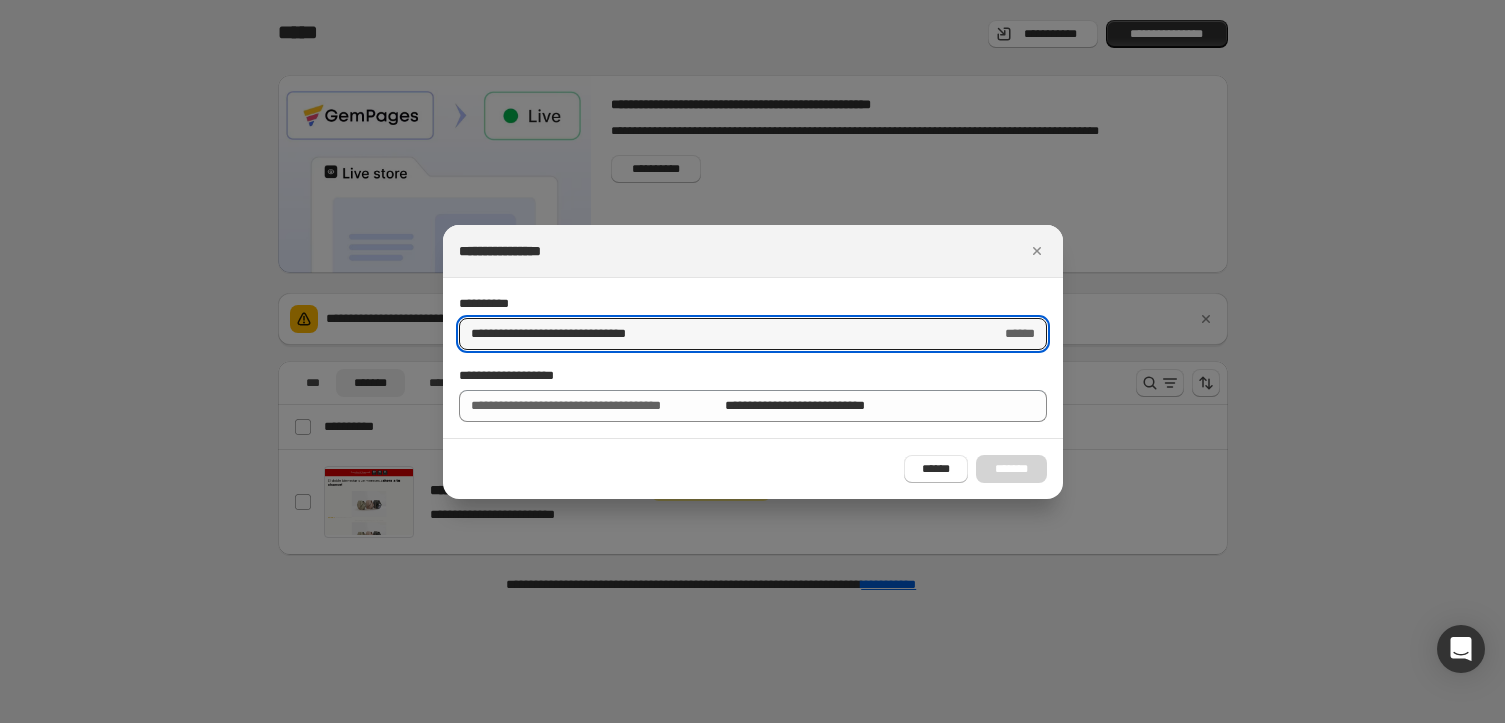 drag, startPoint x: 700, startPoint y: 334, endPoint x: 242, endPoint y: 336, distance: 458.00436 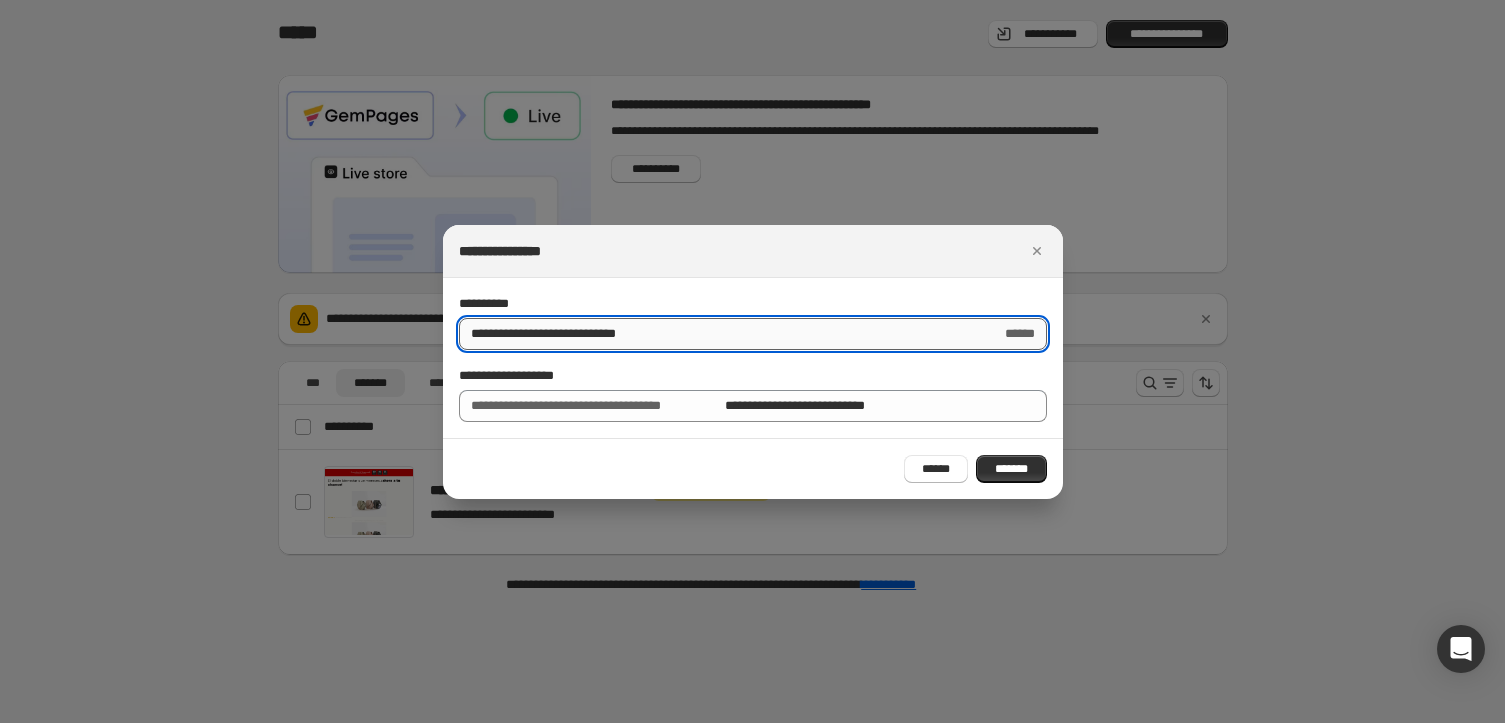click on "[NUMBER] [STREET], [CITY], [STATE]" at bounding box center [722, 334] 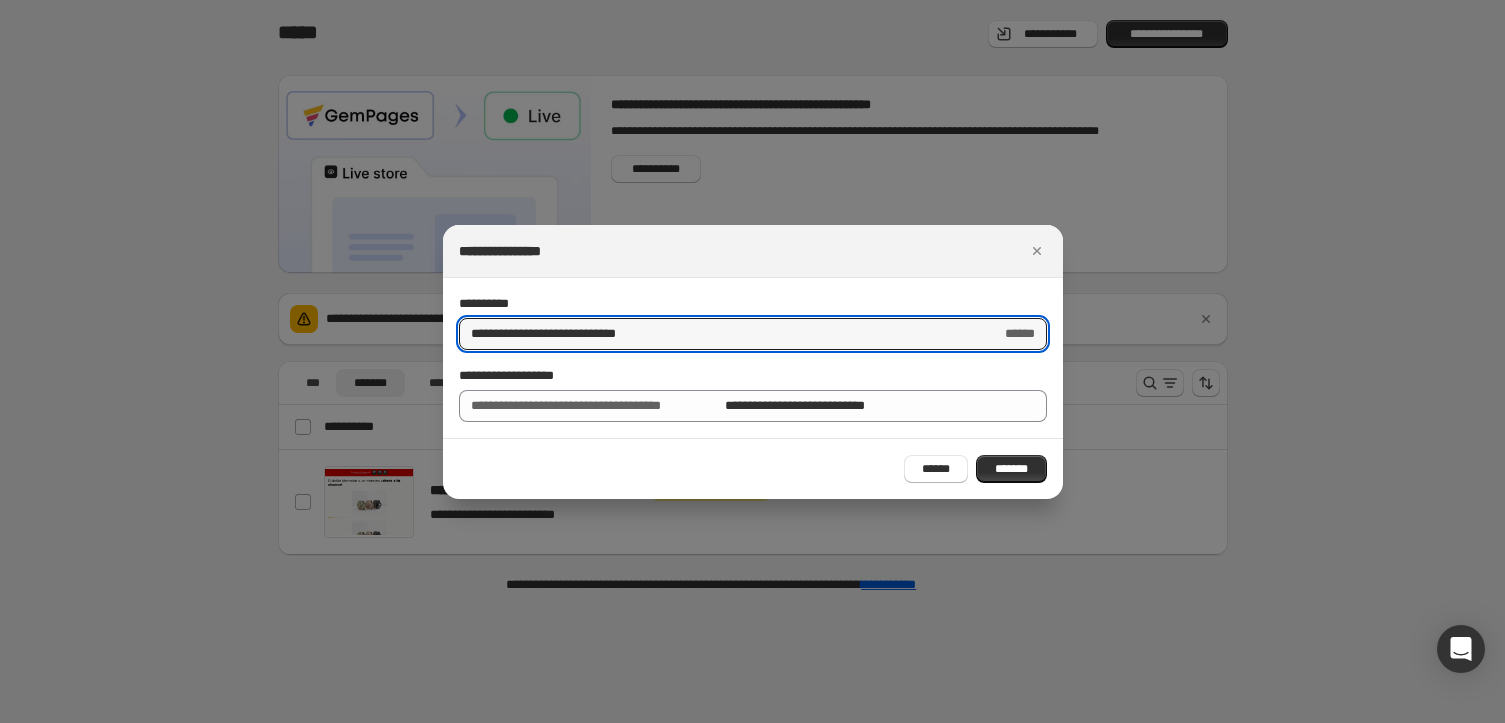 type on "[NUMBER] [STREET], [CITY], [STATE]" 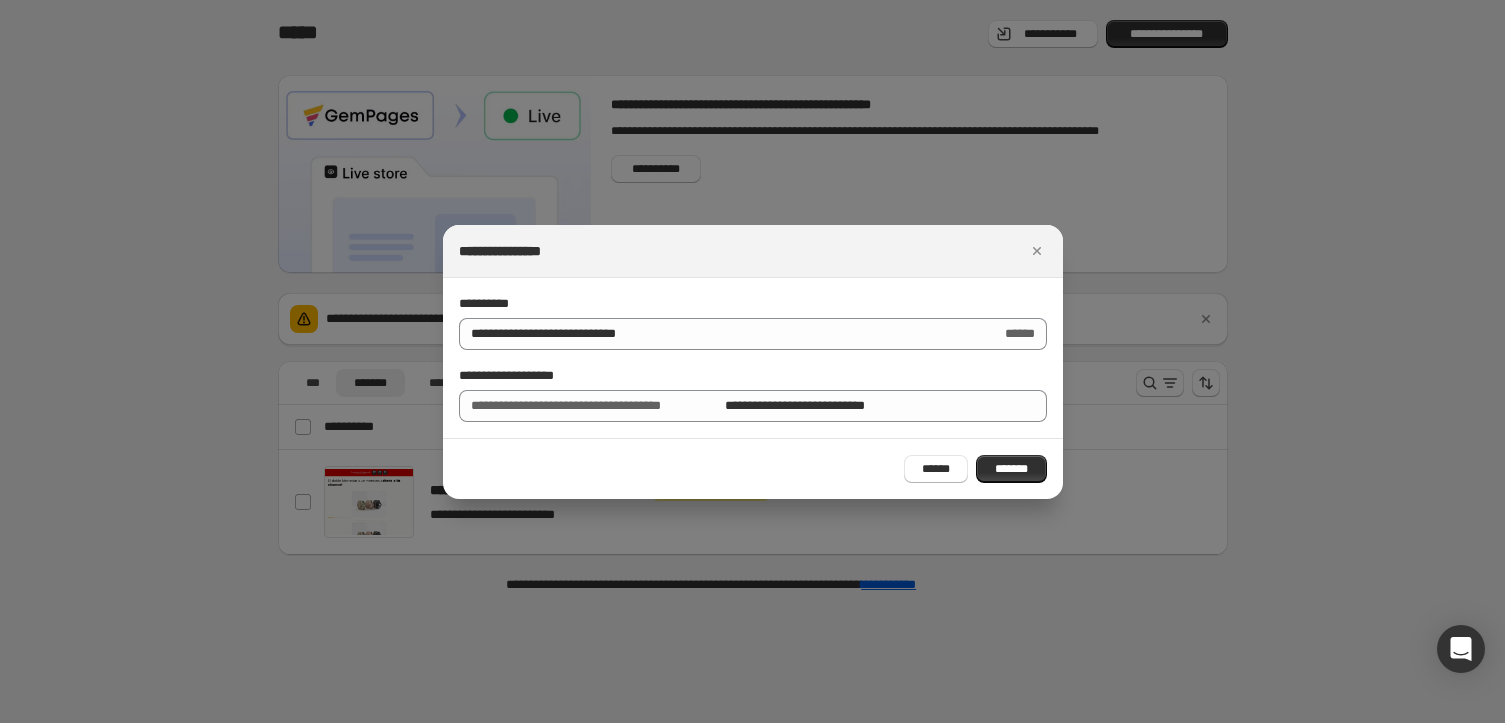 click on "[FIRST] [LAST]" at bounding box center (753, 468) 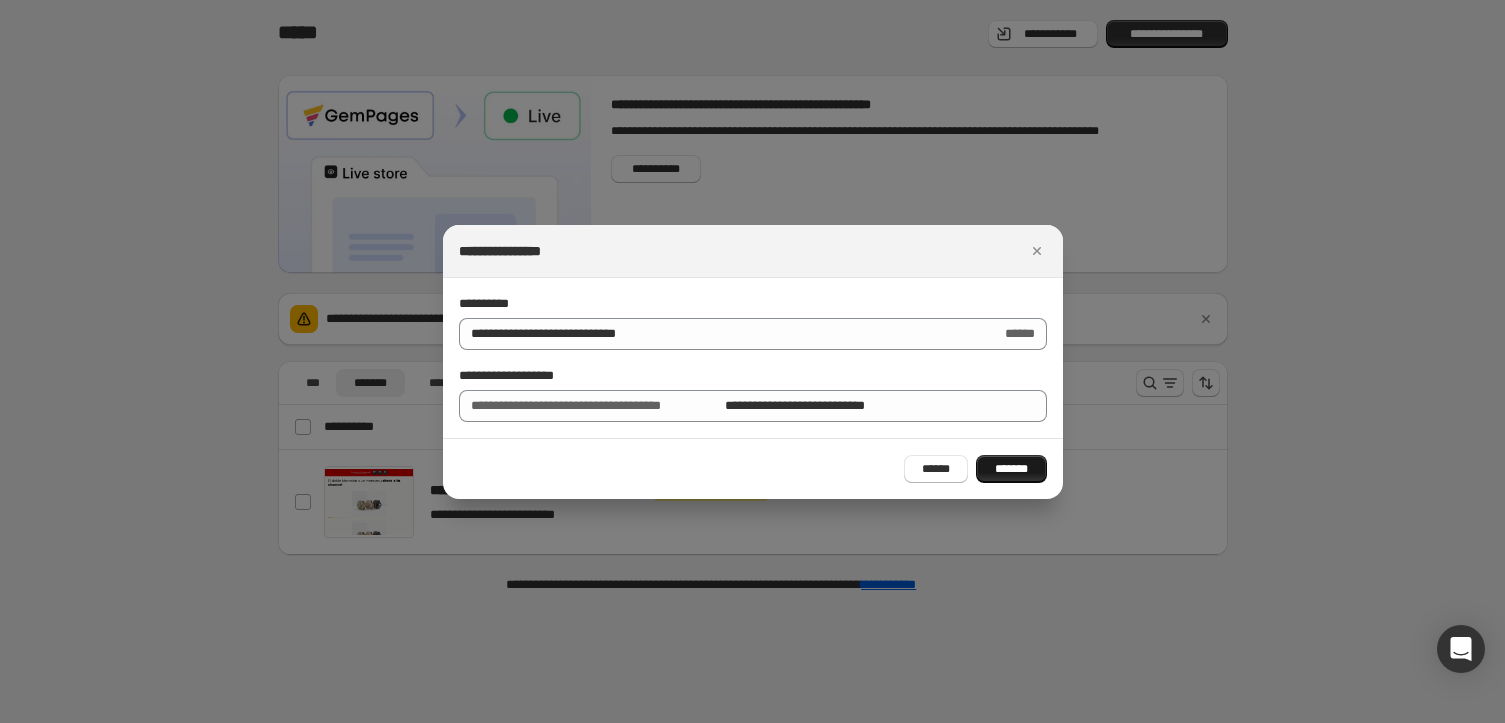 click on "*******" at bounding box center (1011, 469) 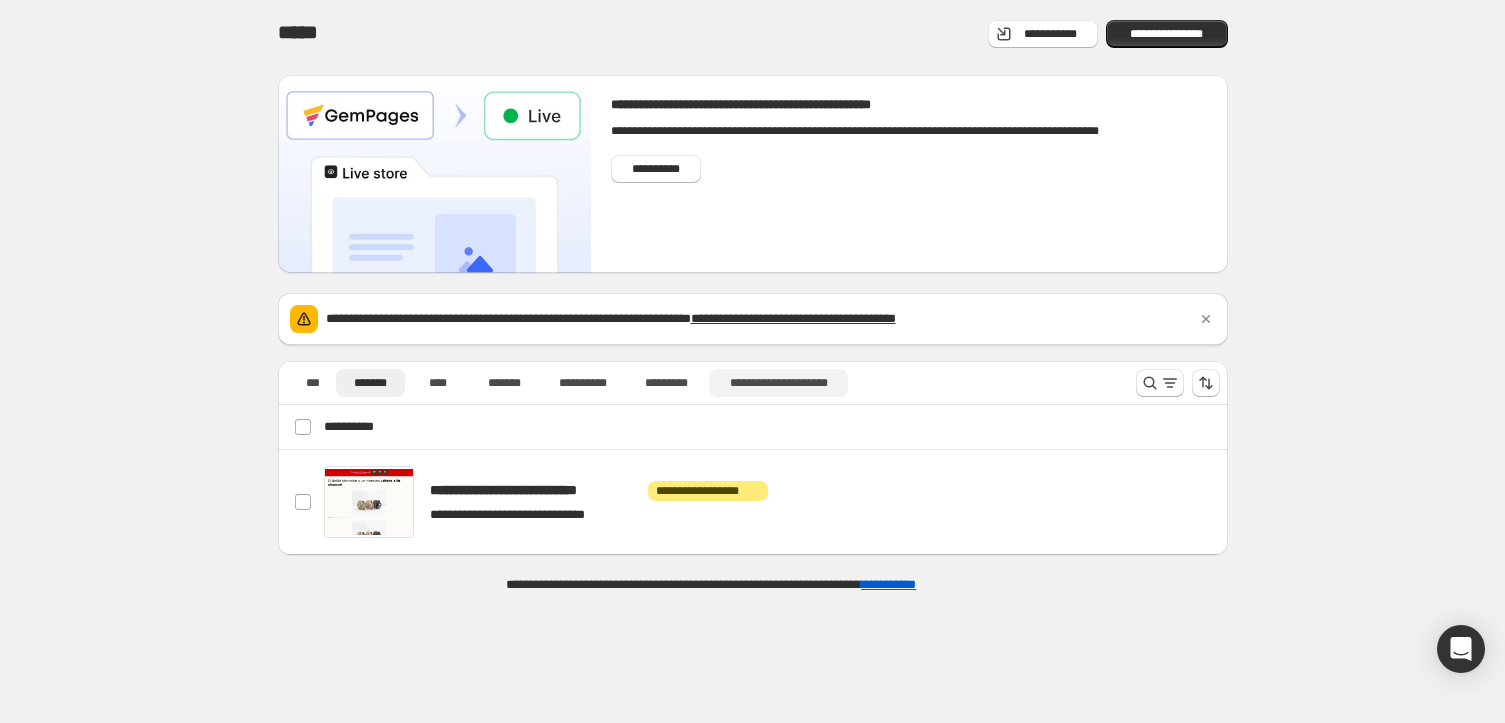 click on "**********" at bounding box center [778, 383] 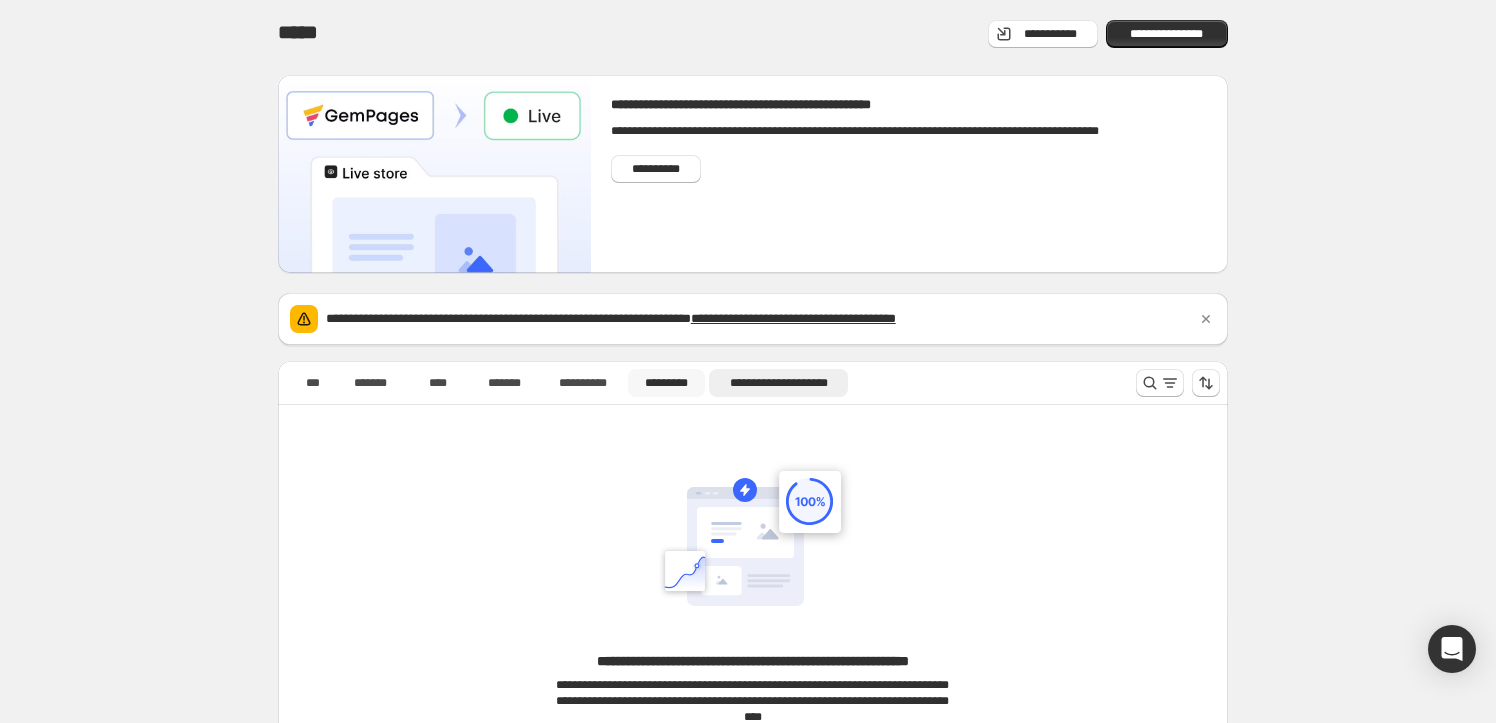 drag, startPoint x: 667, startPoint y: 381, endPoint x: 653, endPoint y: 387, distance: 15.231546 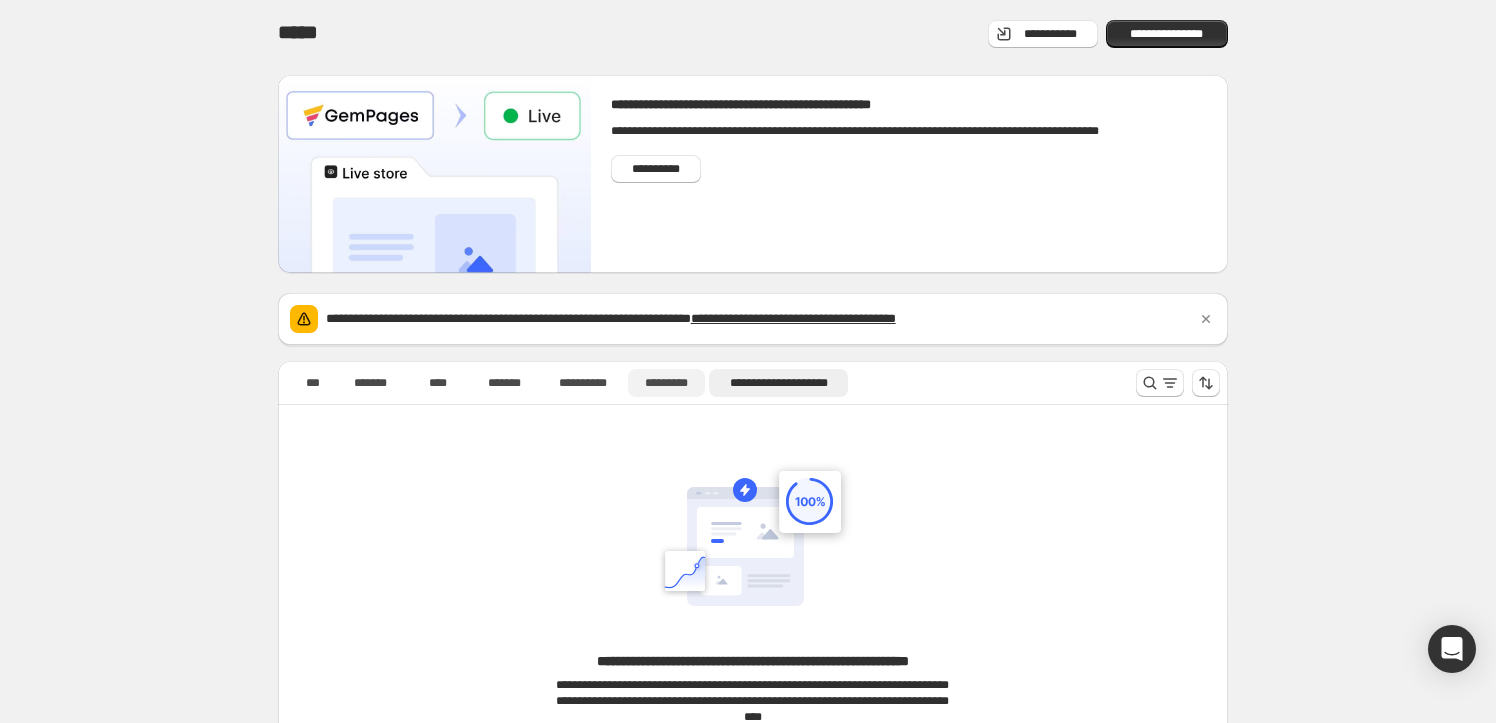 click on "*********" at bounding box center [666, 383] 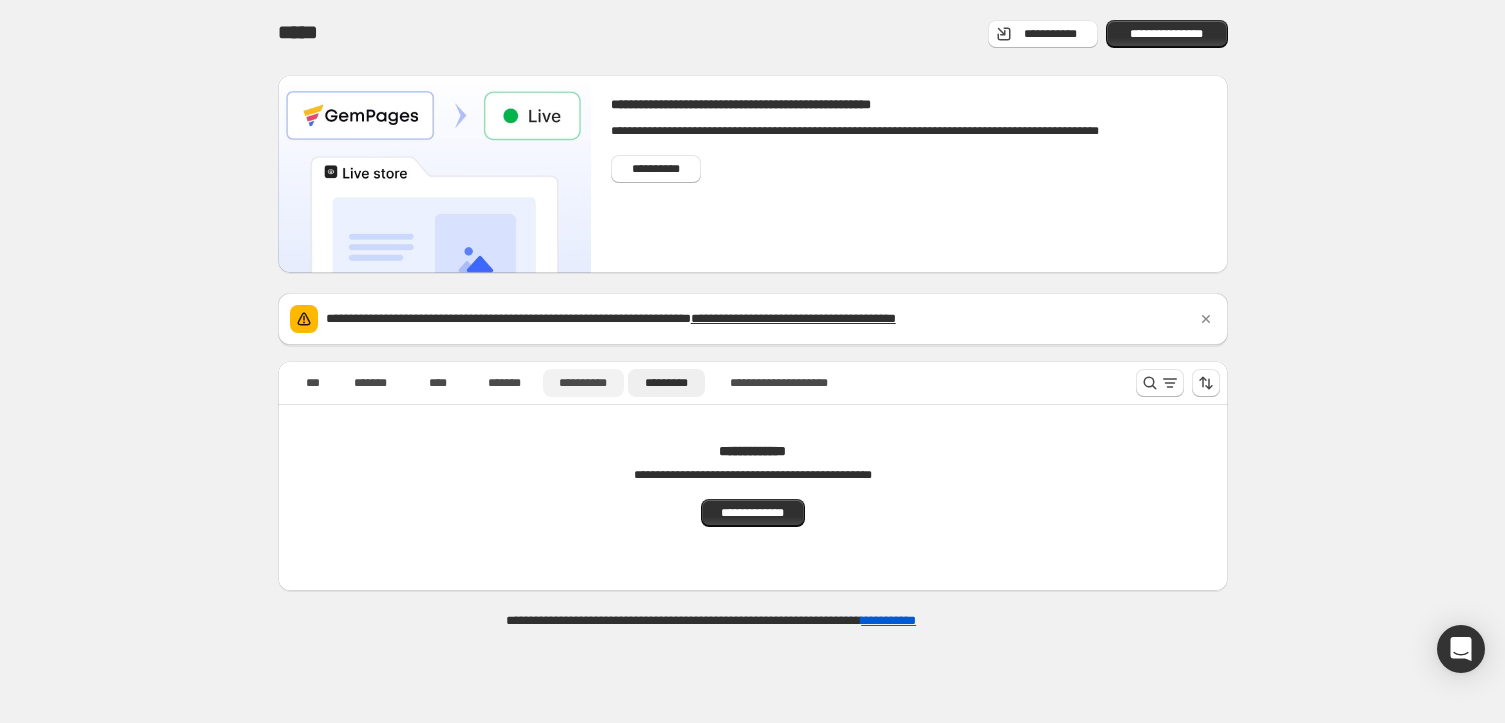 click on "**********" at bounding box center [583, 383] 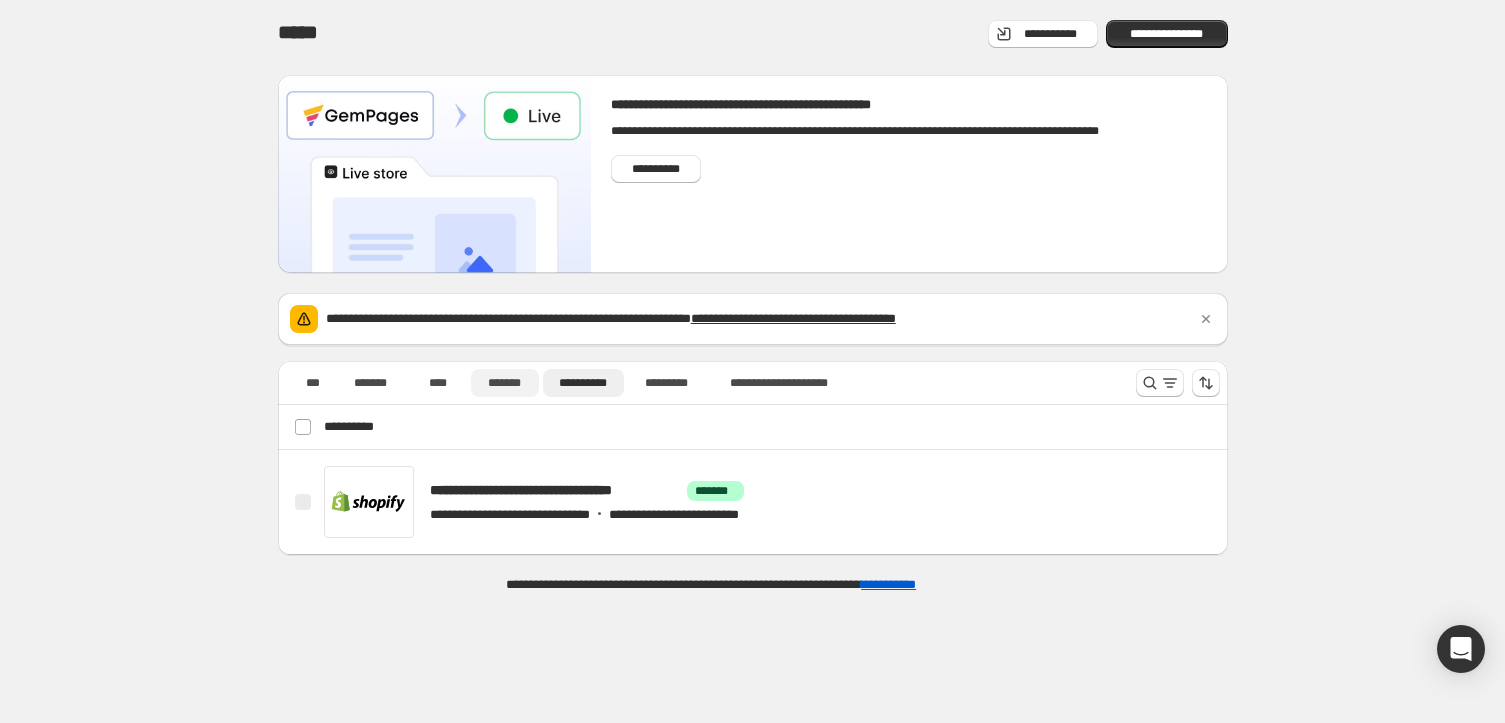 click on "*******" at bounding box center (505, 383) 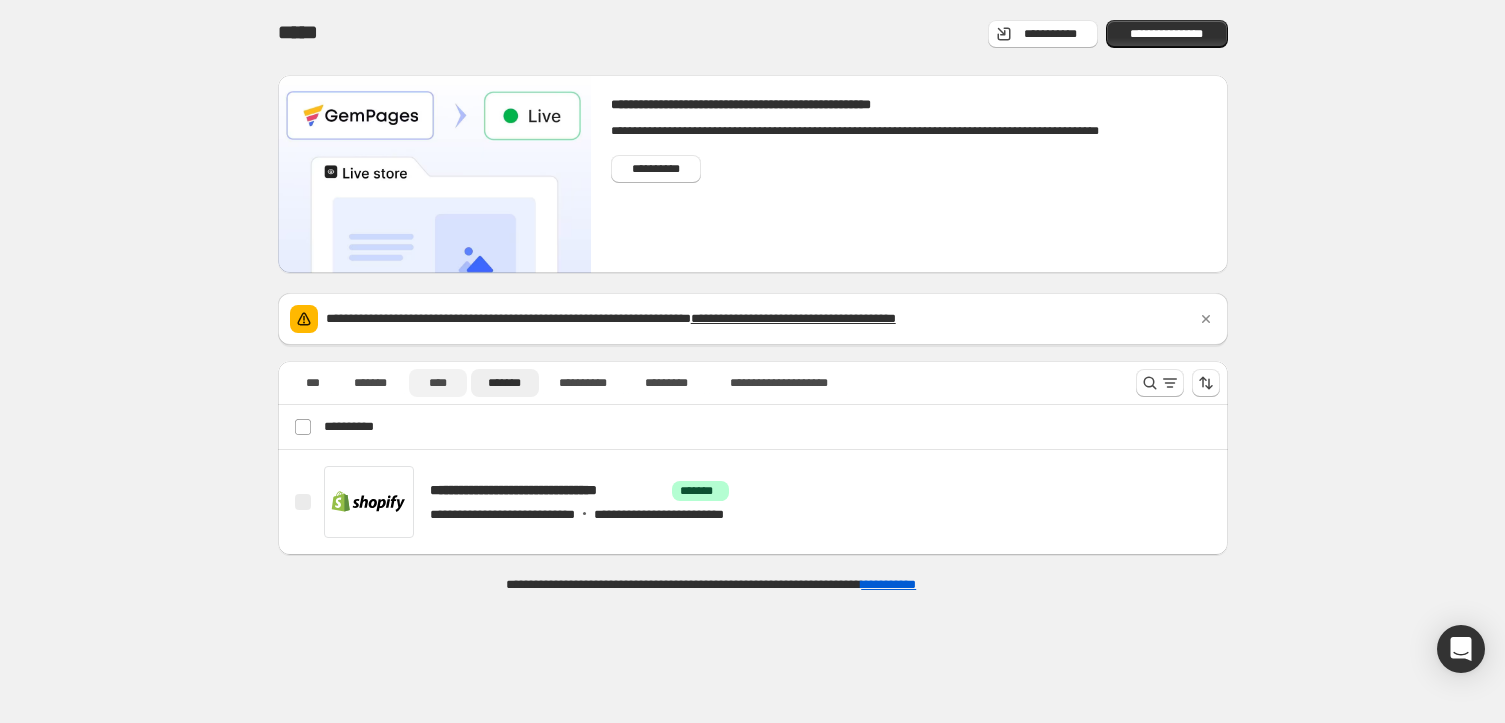 click on "****" at bounding box center [438, 383] 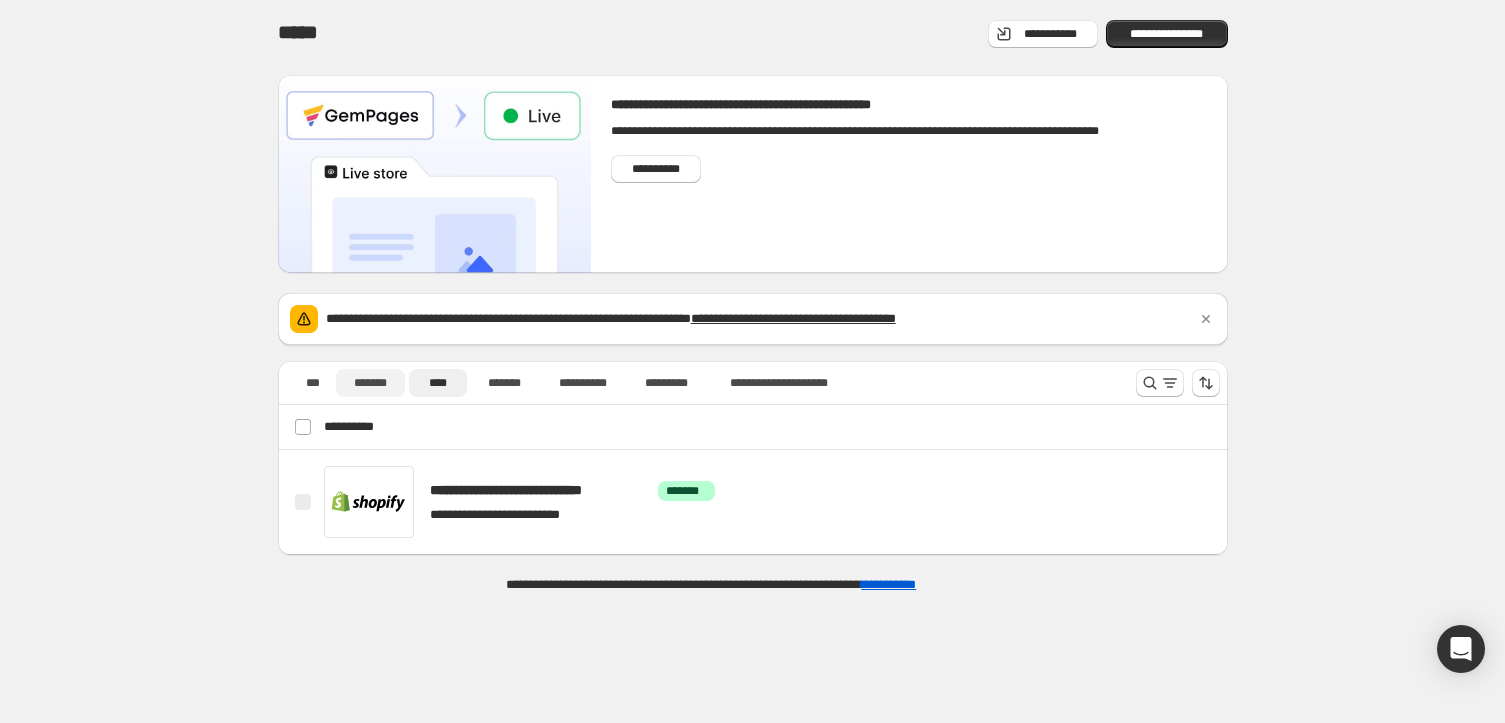 click on "*******" at bounding box center [370, 383] 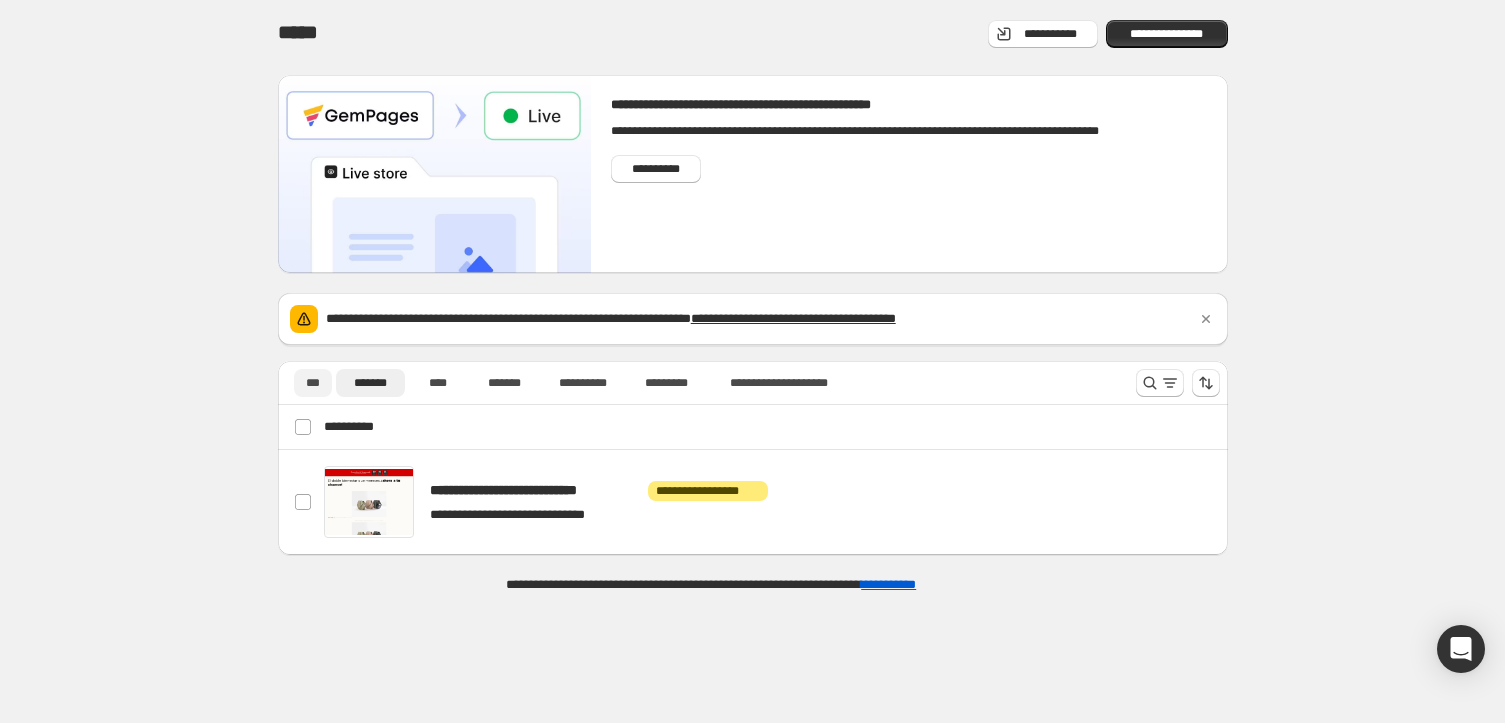 click on "***" at bounding box center (313, 383) 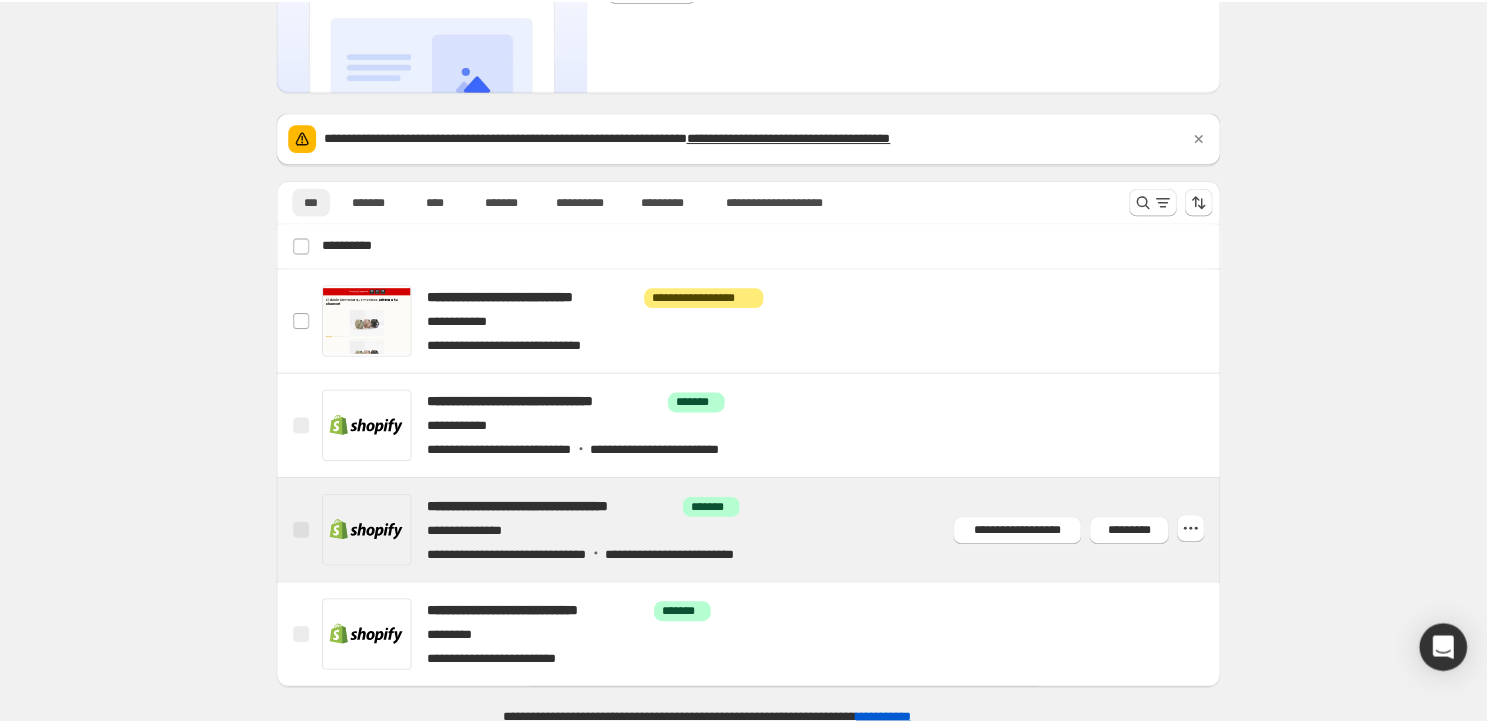 scroll, scrollTop: 193, scrollLeft: 0, axis: vertical 